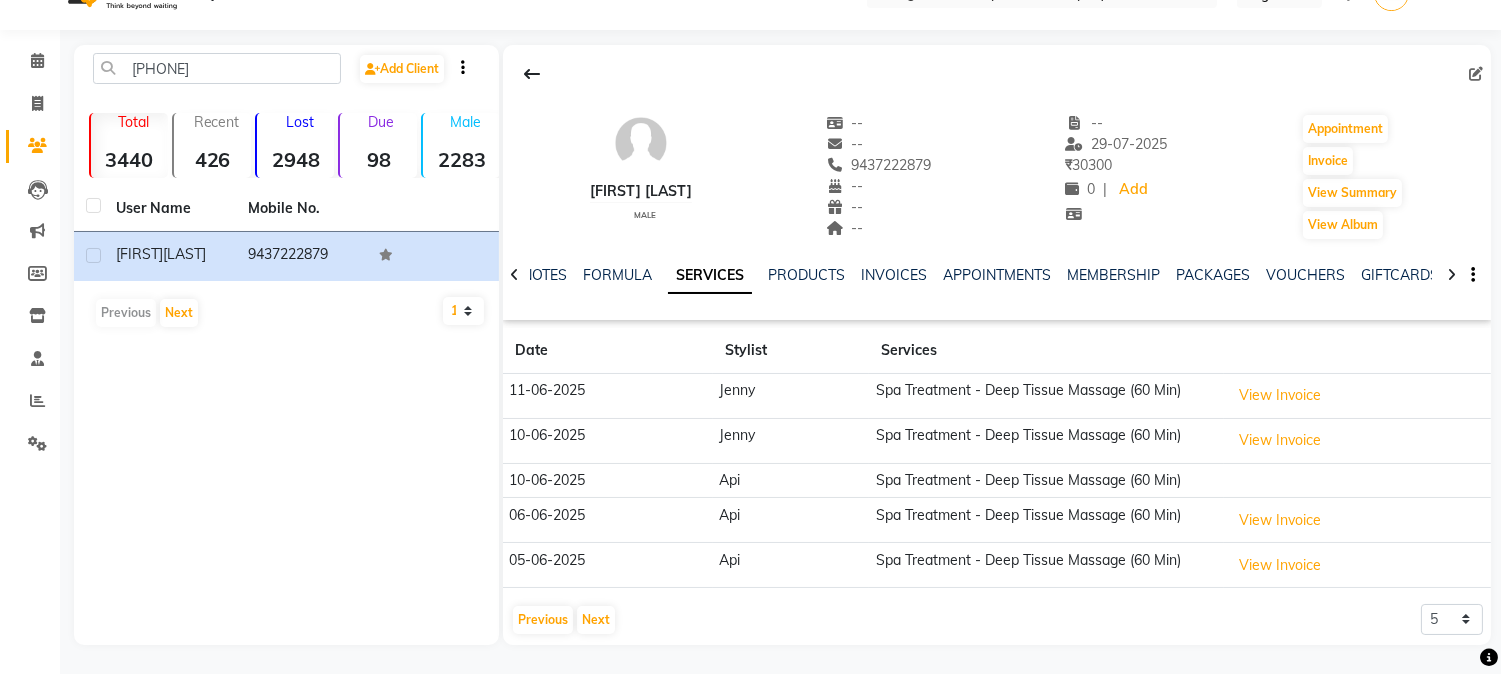 scroll, scrollTop: 42, scrollLeft: 0, axis: vertical 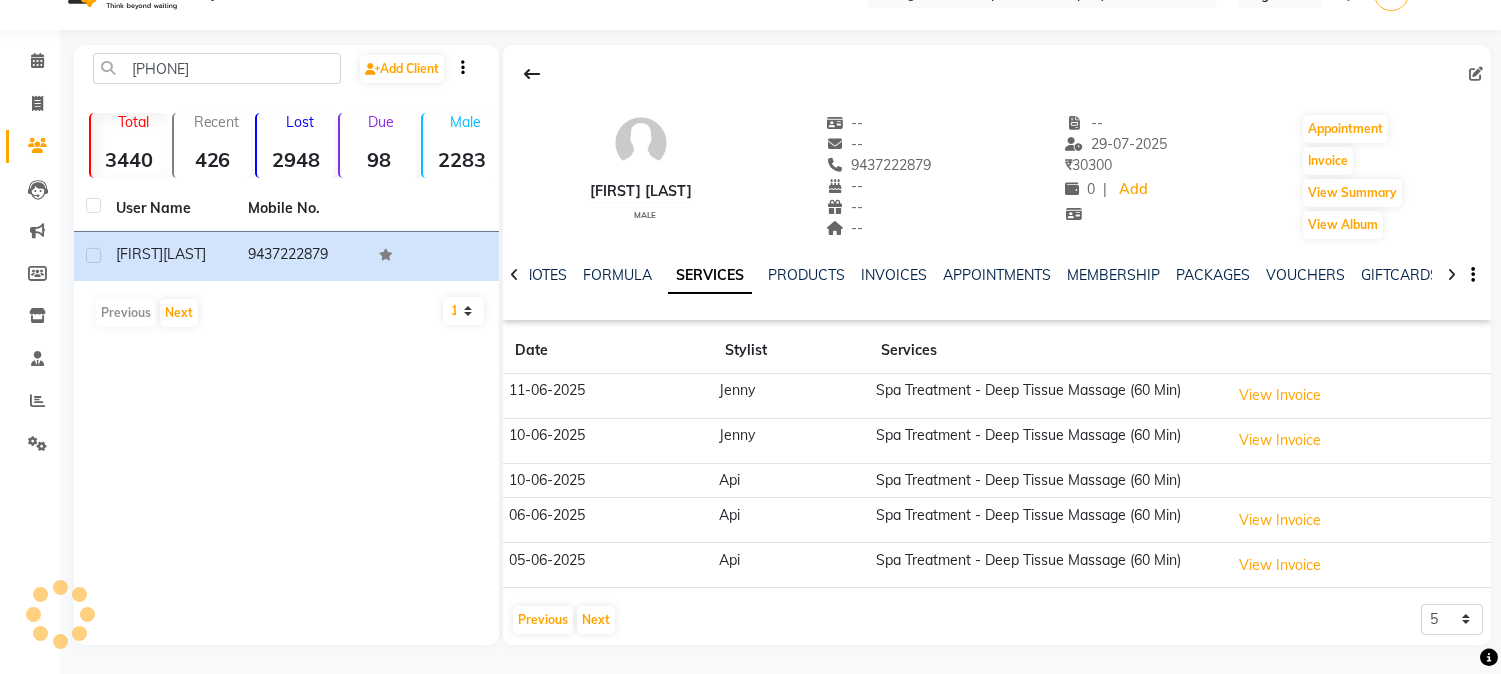 click on "Calendar  Invoice  Clients  Leads   Marketing  Members  Inventory  Staff  Reports  Settings Completed InProgress Upcoming Dropped Tentative Check-In Confirm Bookings Generate Report Segments Page Builder" 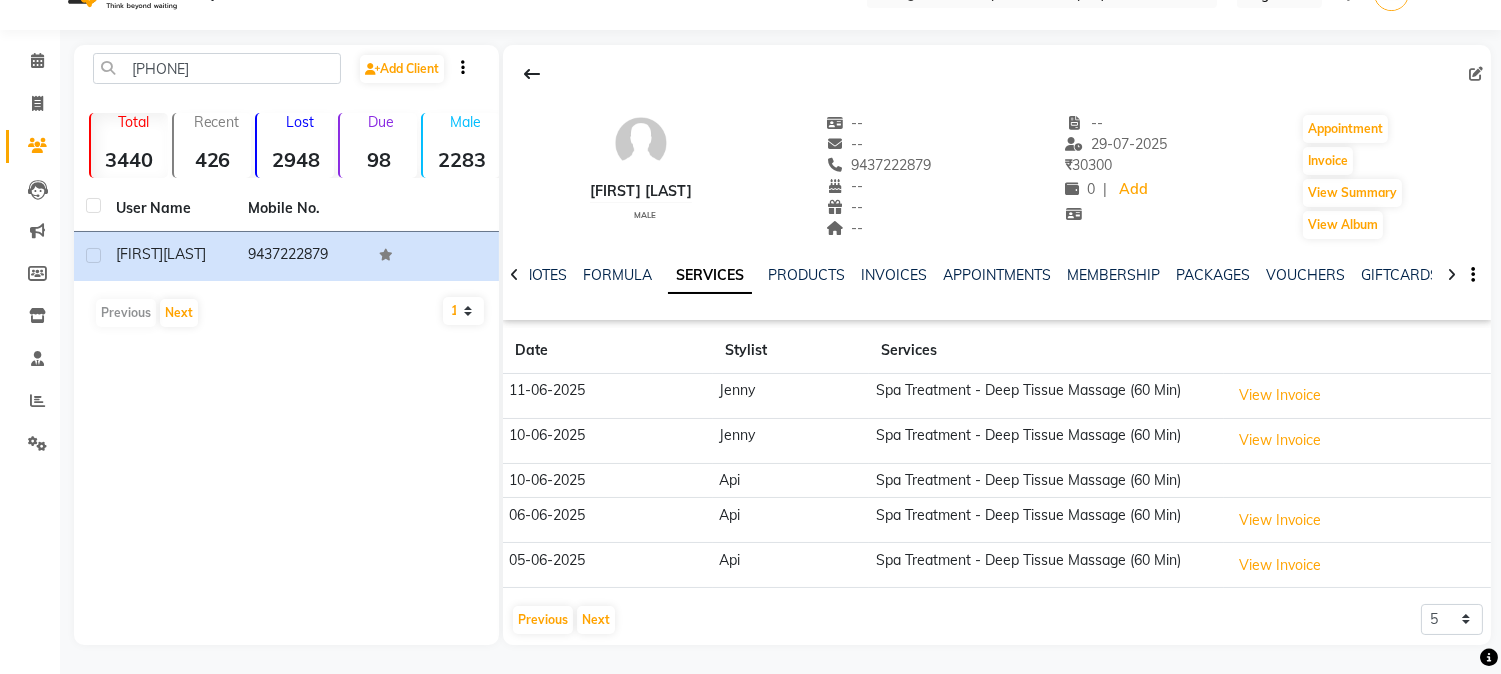 click on "Settings" 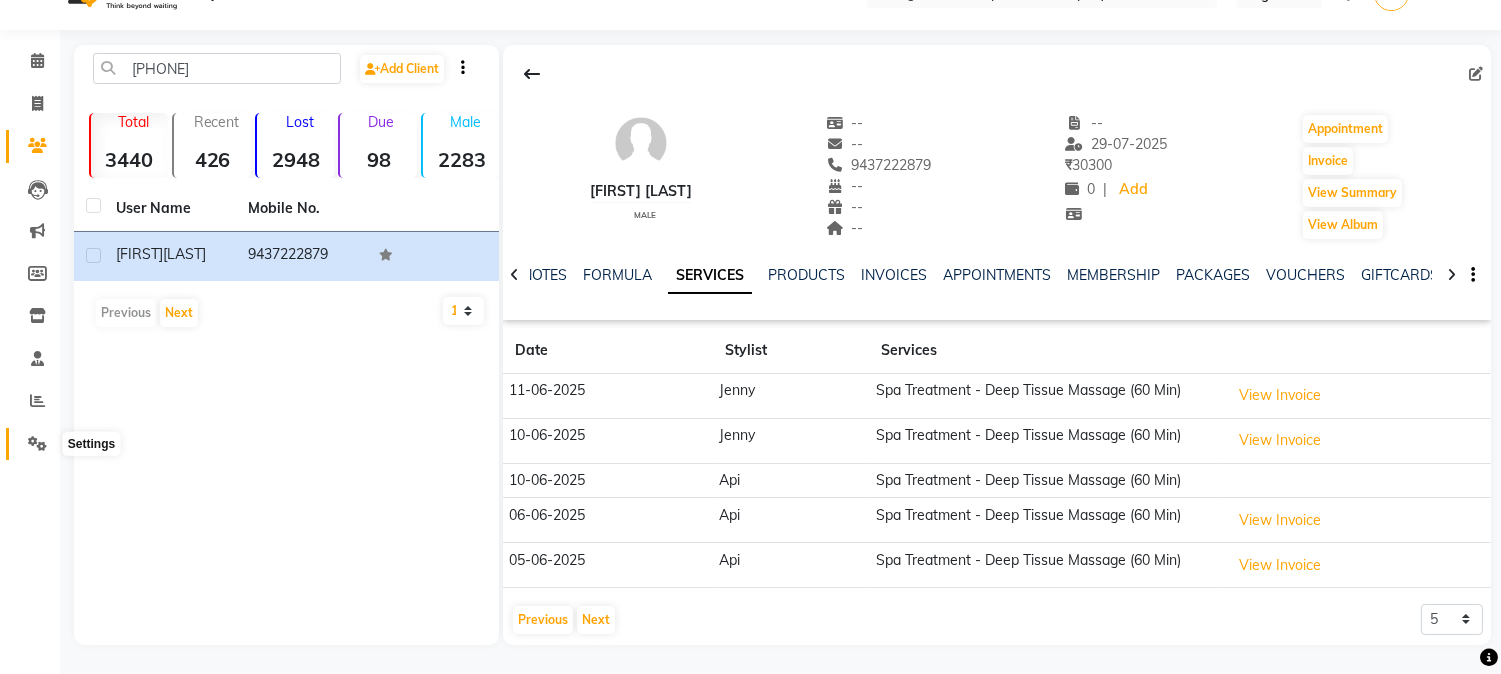 click 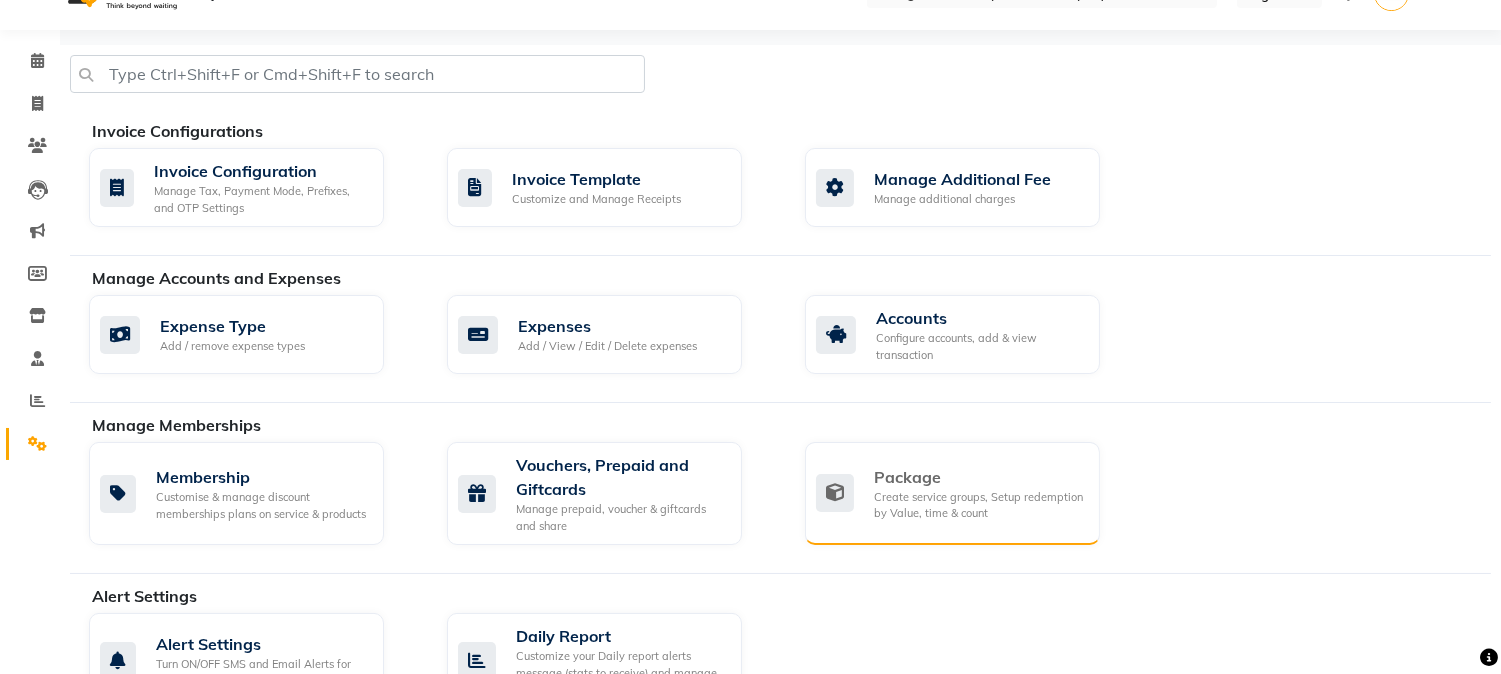 click on "Create service groups, Setup redemption by Value, time & count" 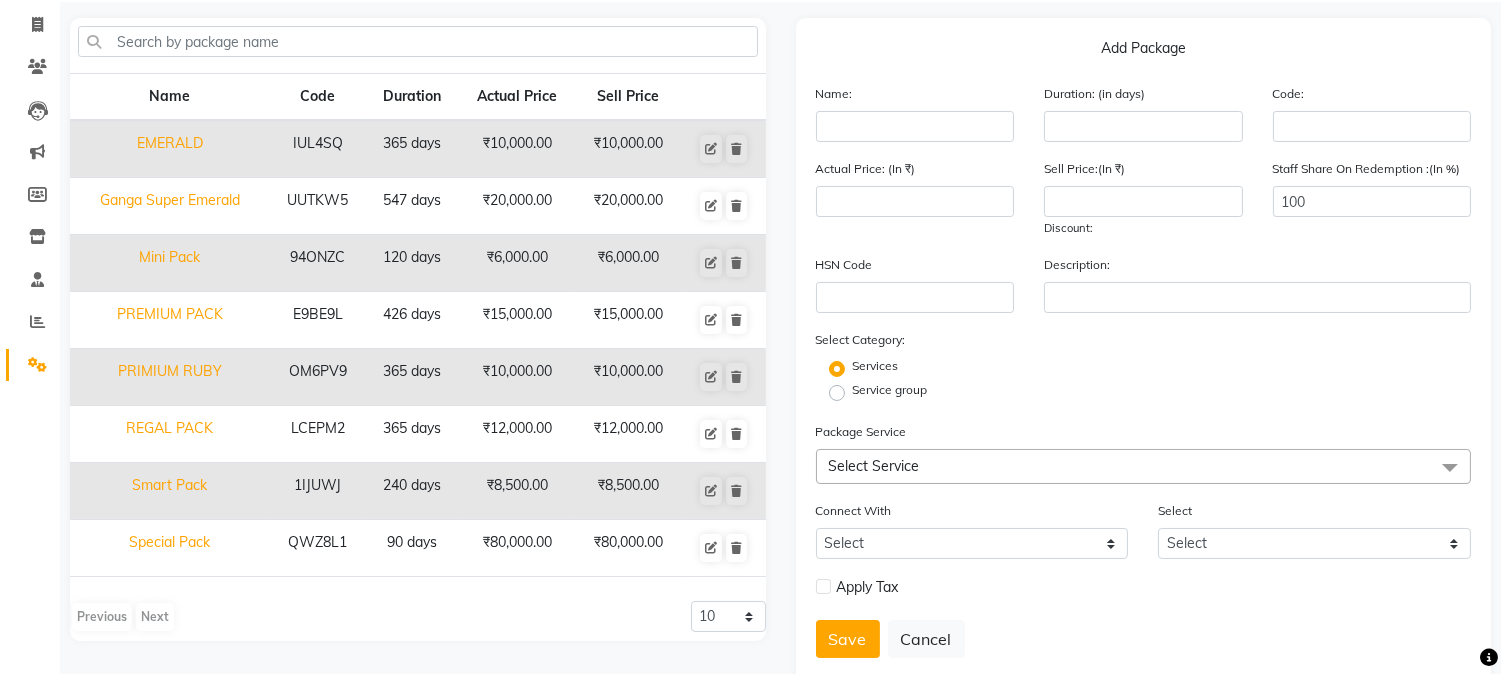 scroll, scrollTop: 142, scrollLeft: 0, axis: vertical 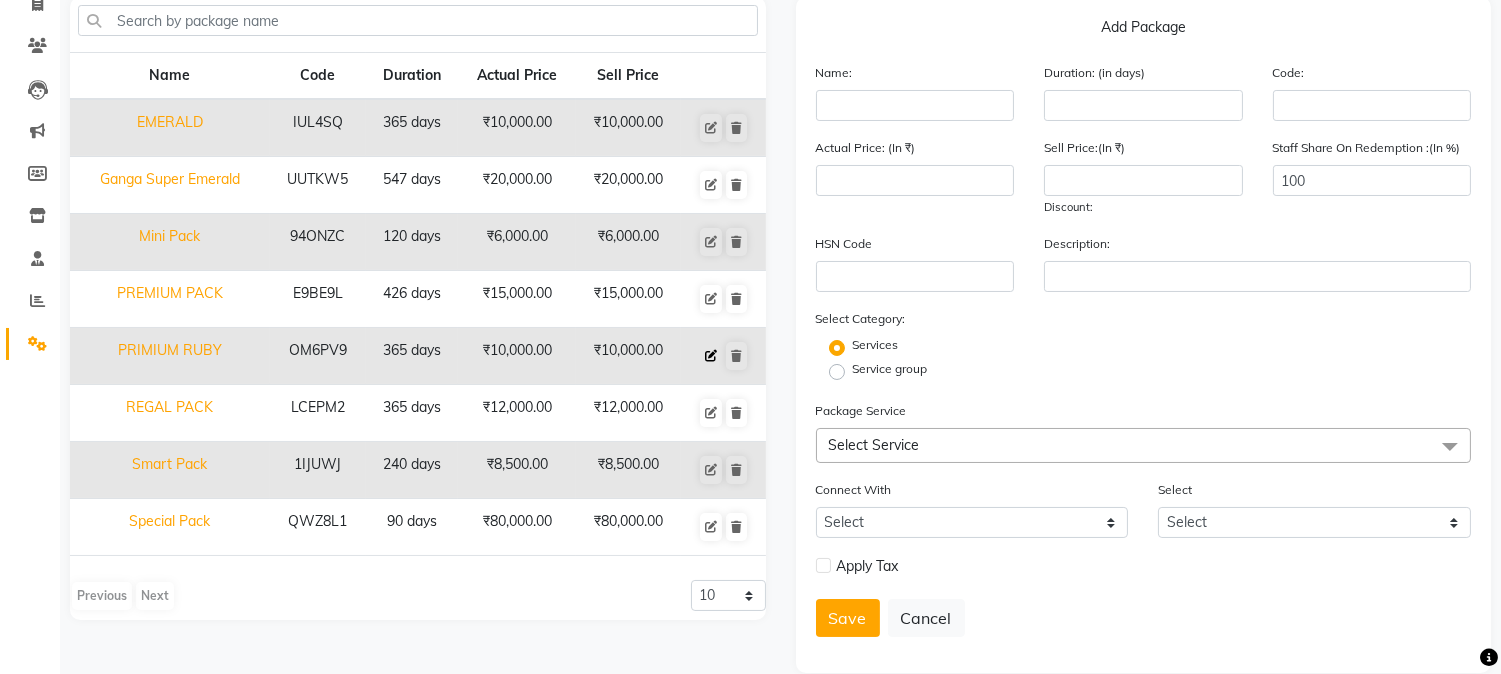 click 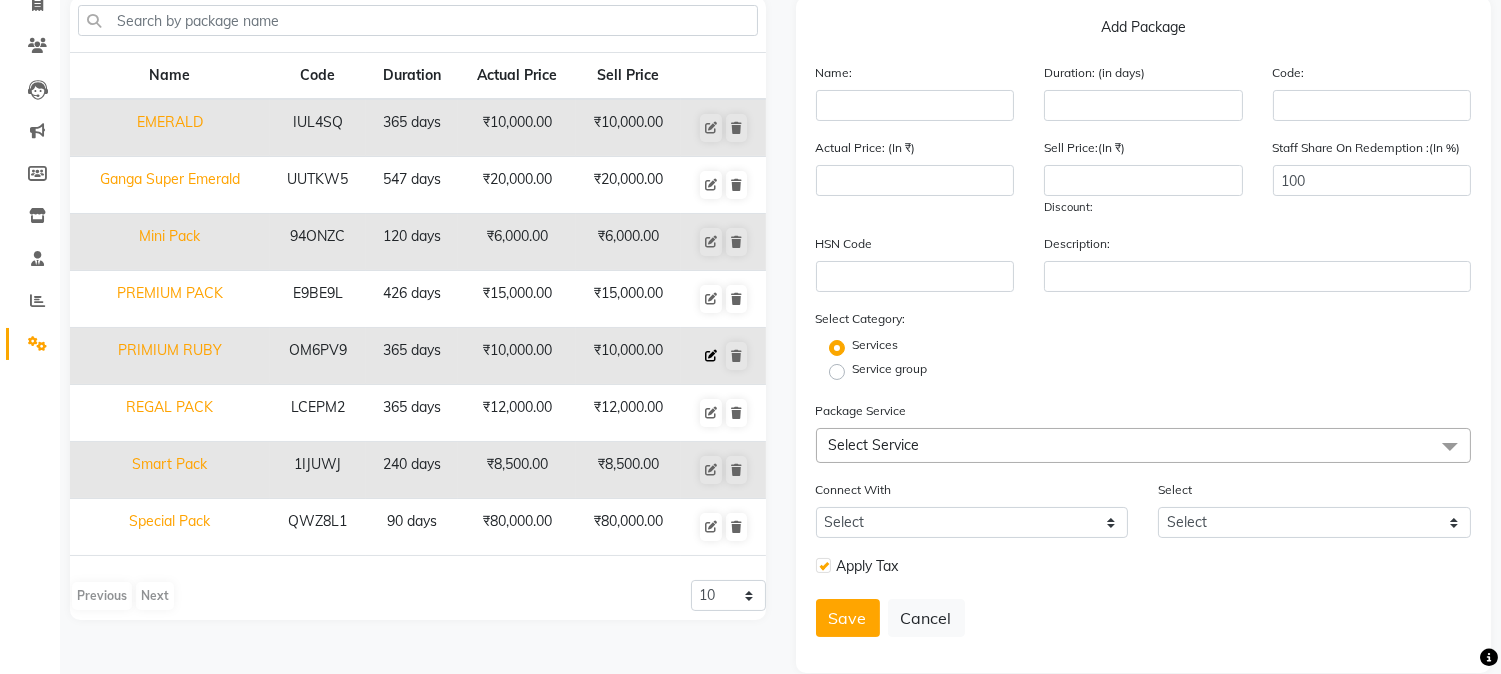 type on "PRIMIUM RUBY" 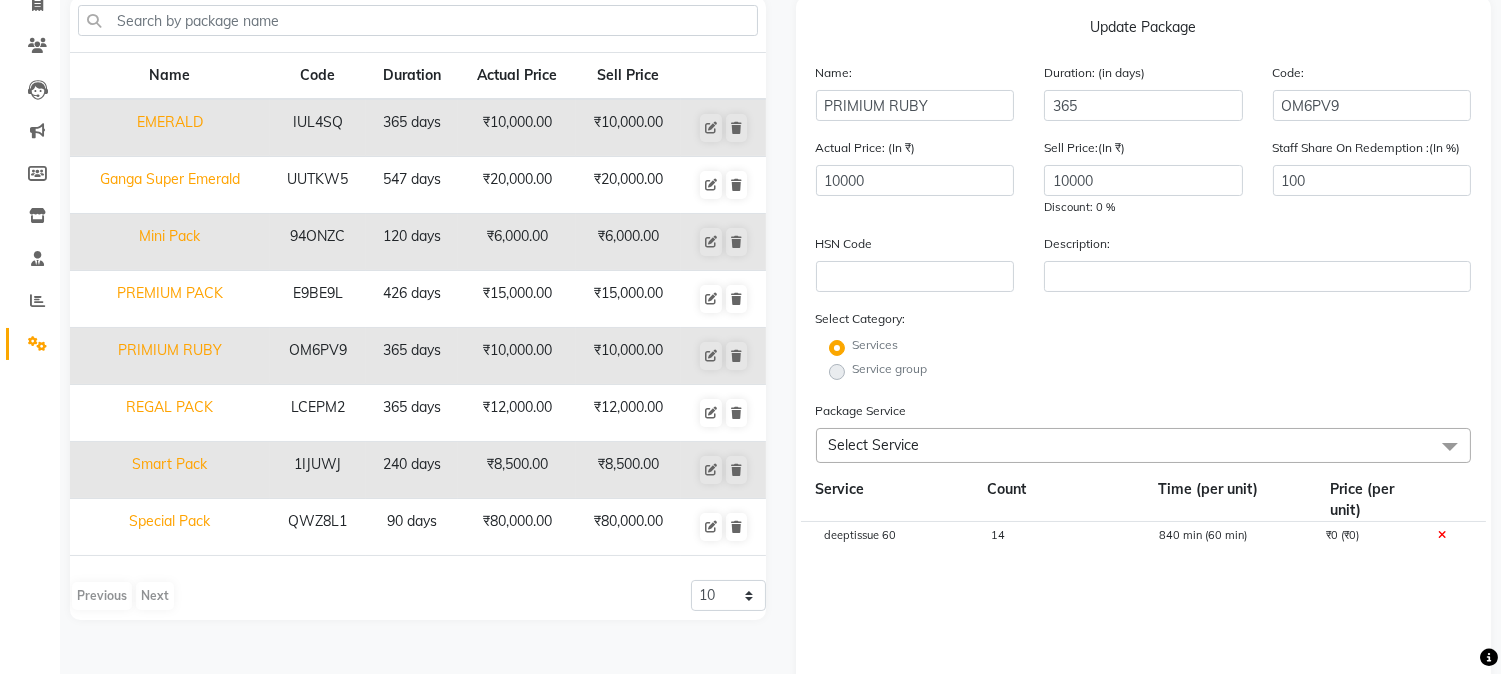 click on "14" 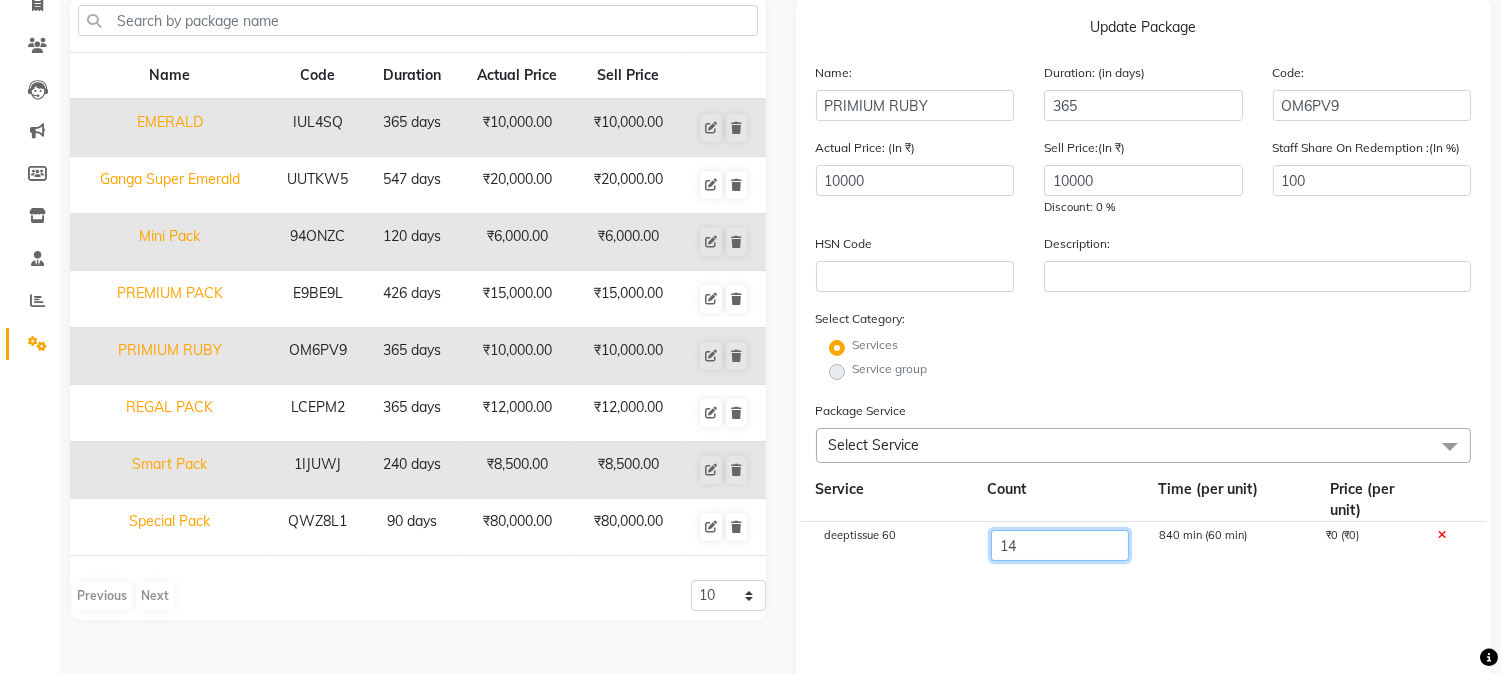 click on "14" 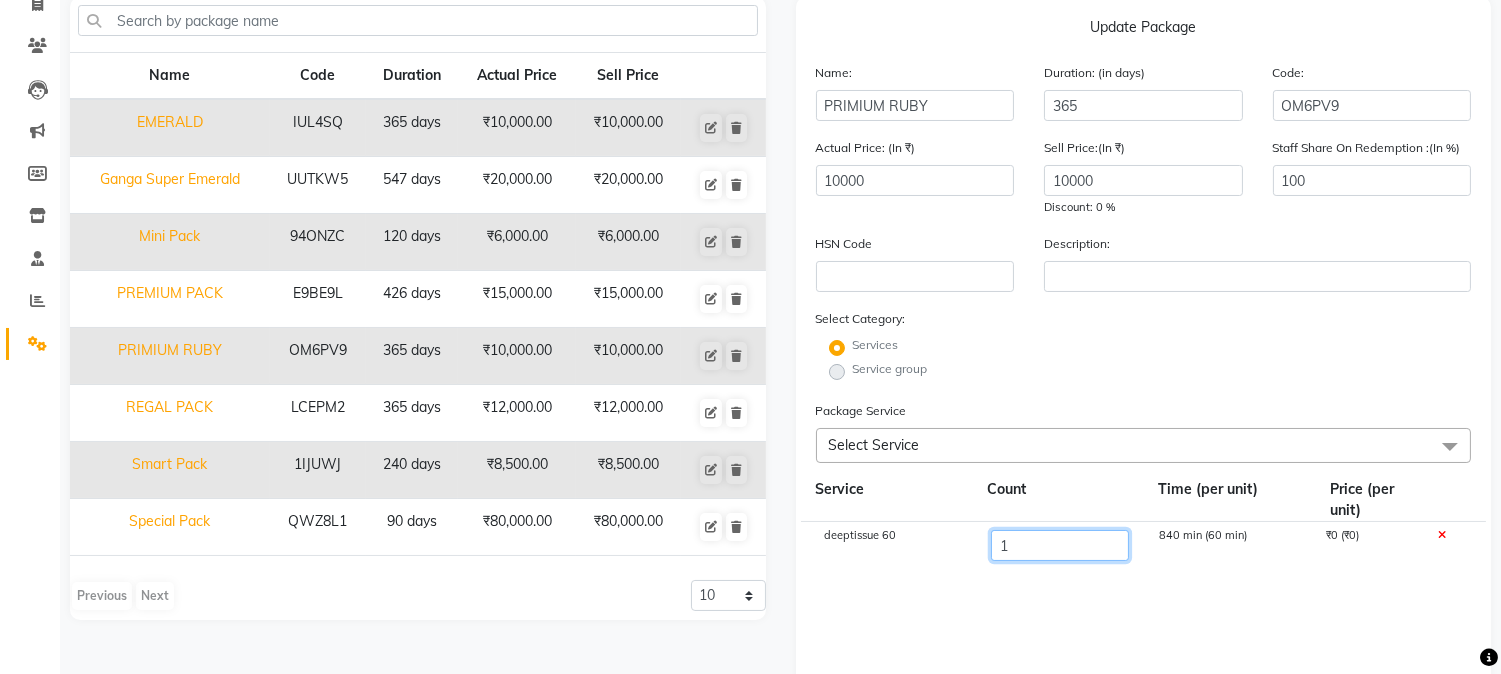 type on "18" 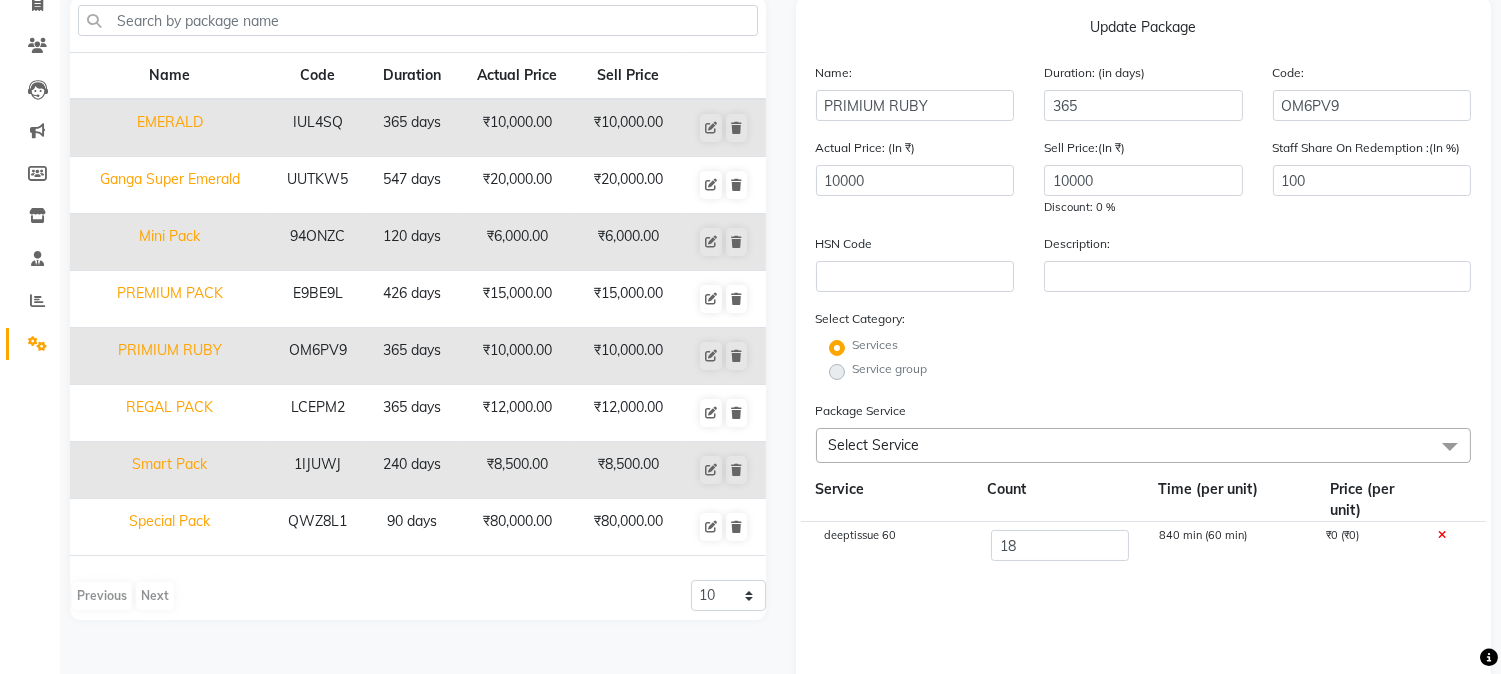 click on "deeptissue 60 18 840 min (60 min) ₹0 (₹0)" 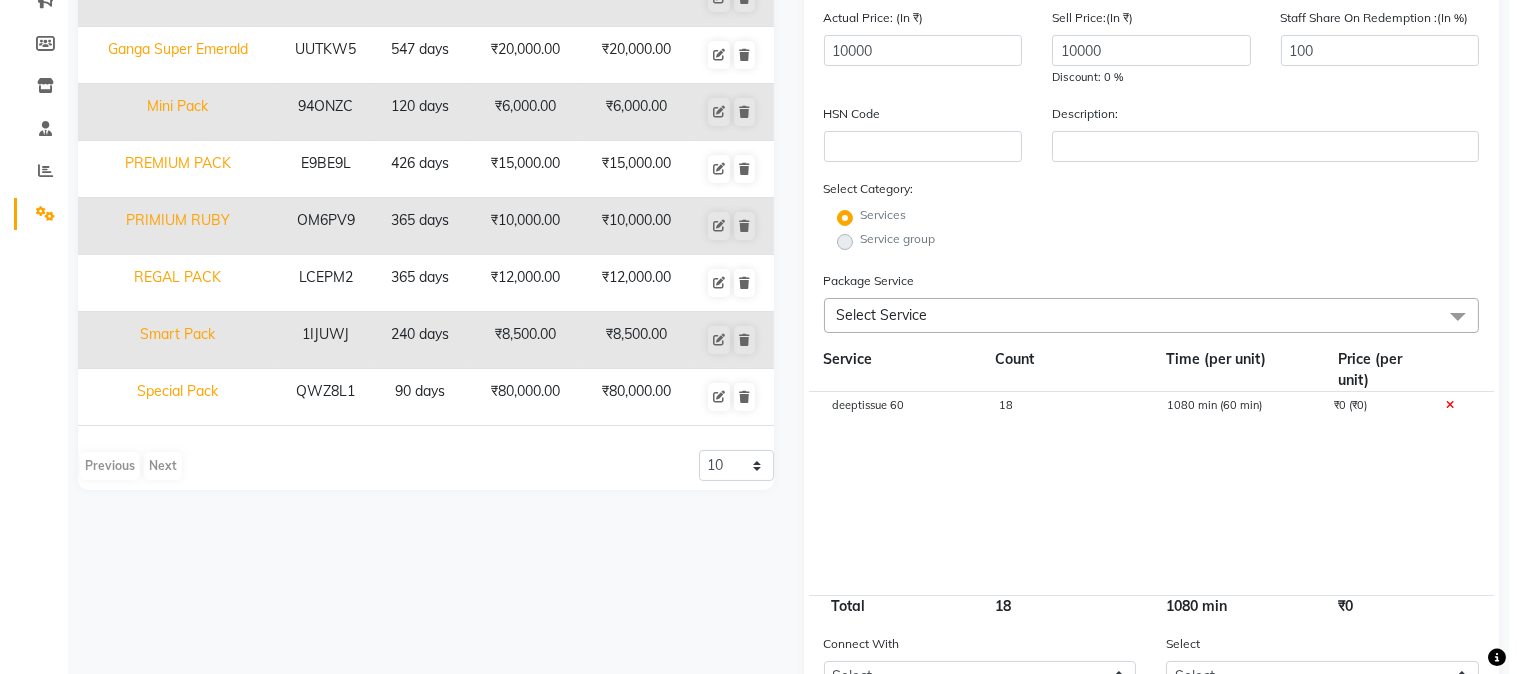 scroll, scrollTop: 507, scrollLeft: 0, axis: vertical 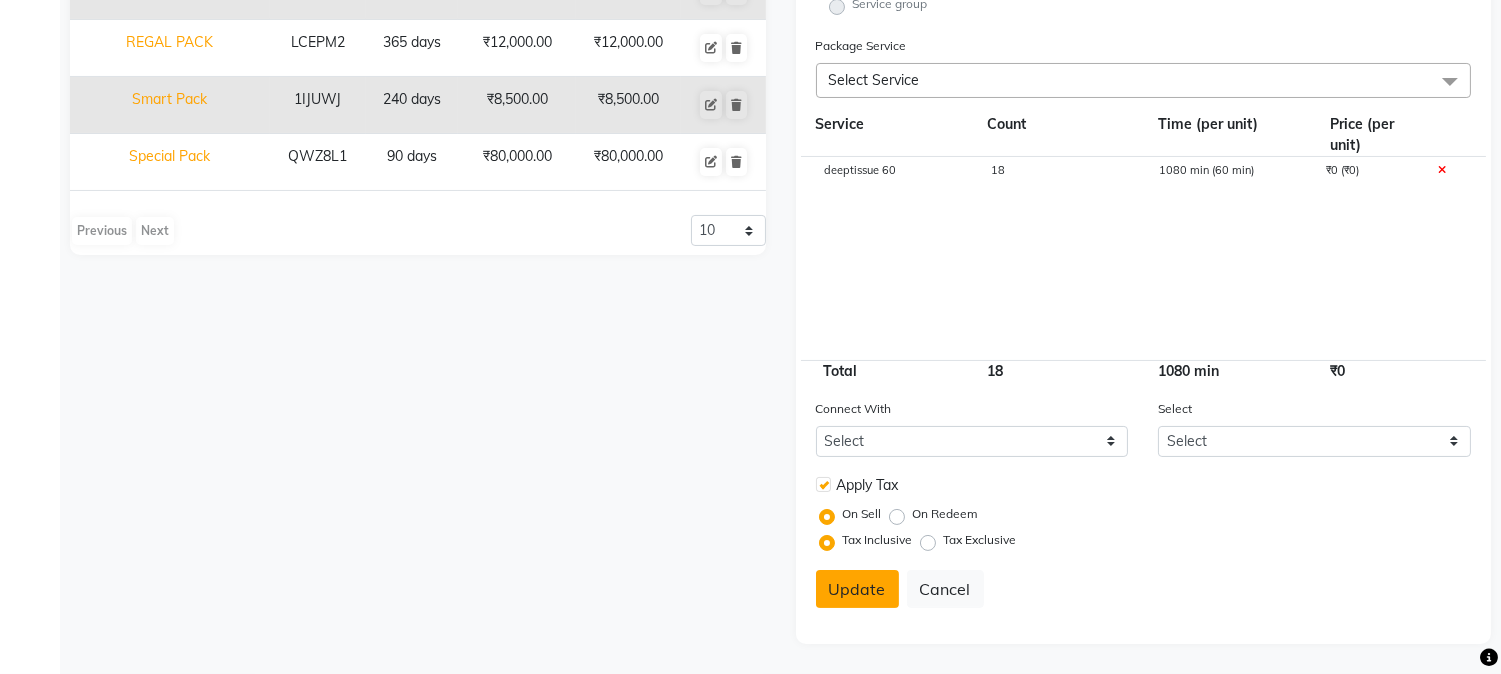 click on "Update" 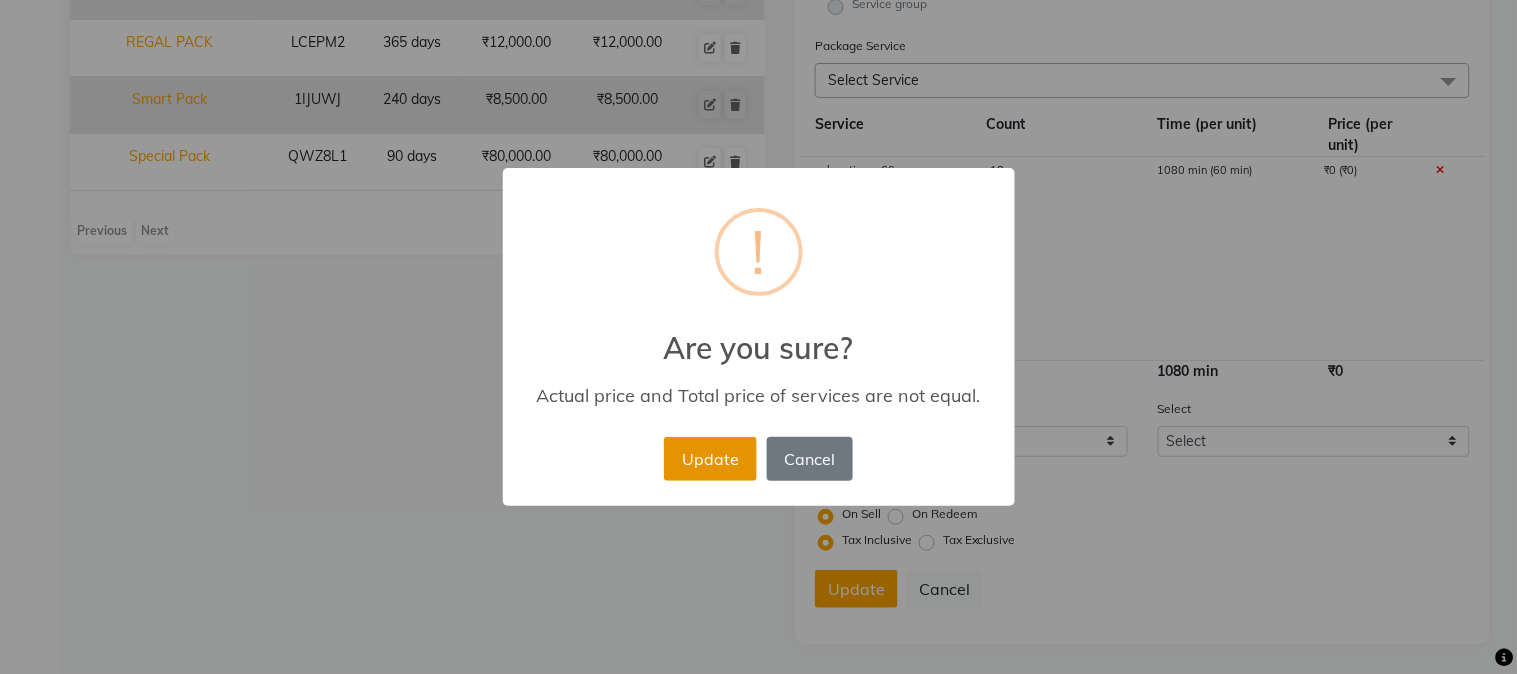 click on "Update" at bounding box center [710, 459] 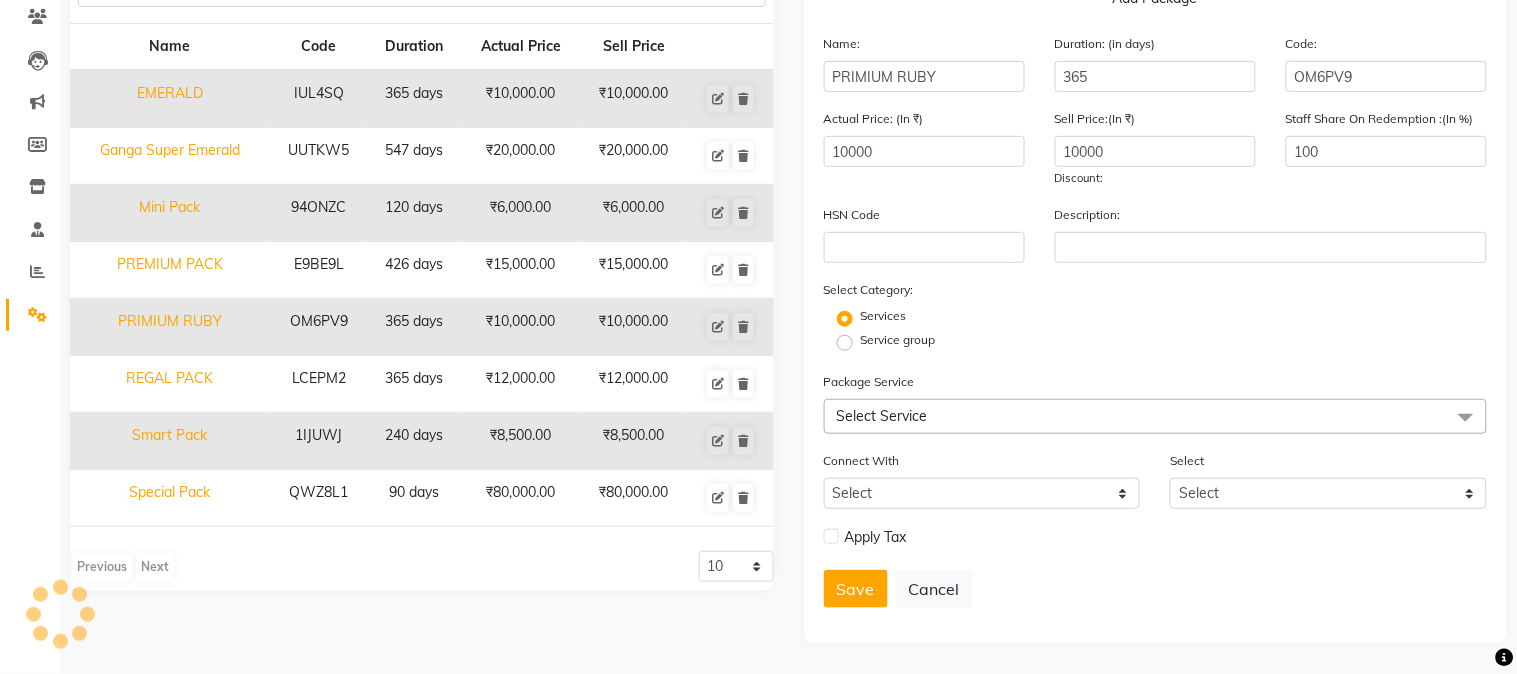 type 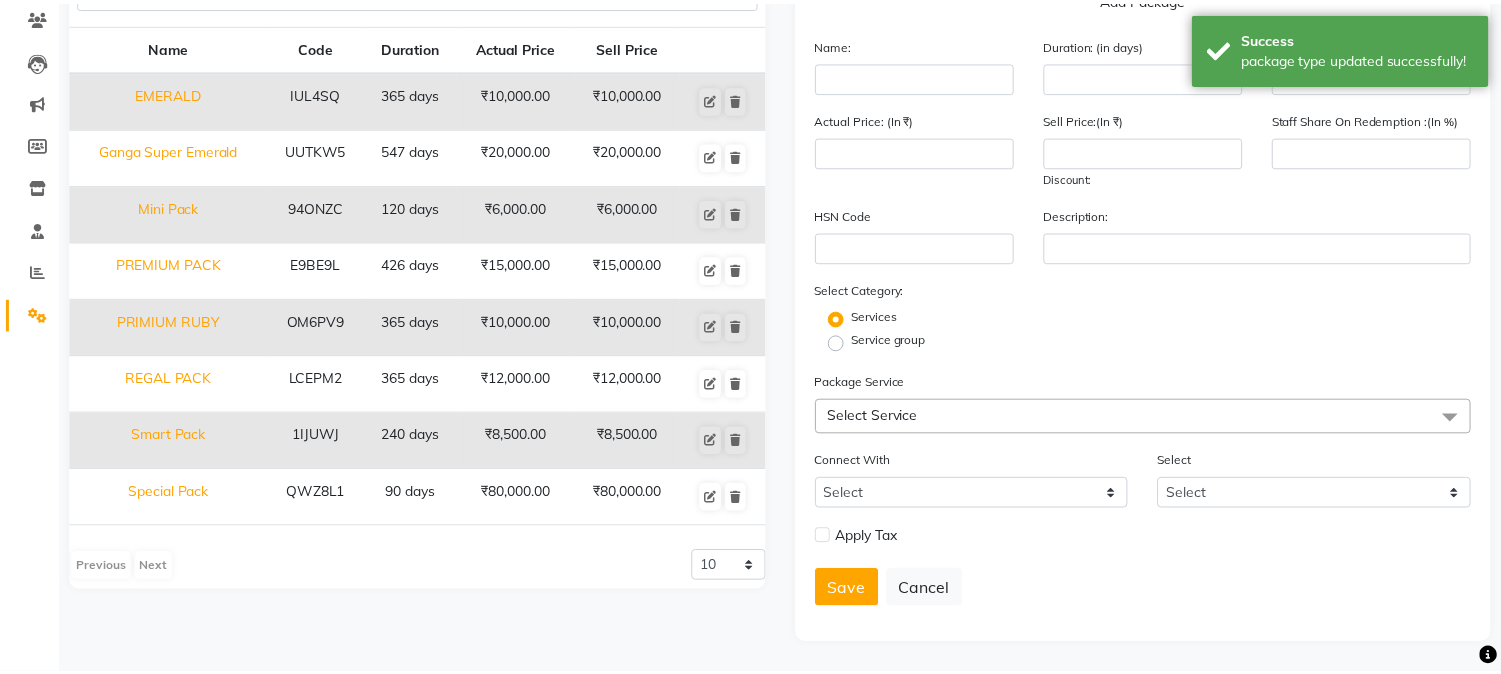 scroll, scrollTop: 172, scrollLeft: 0, axis: vertical 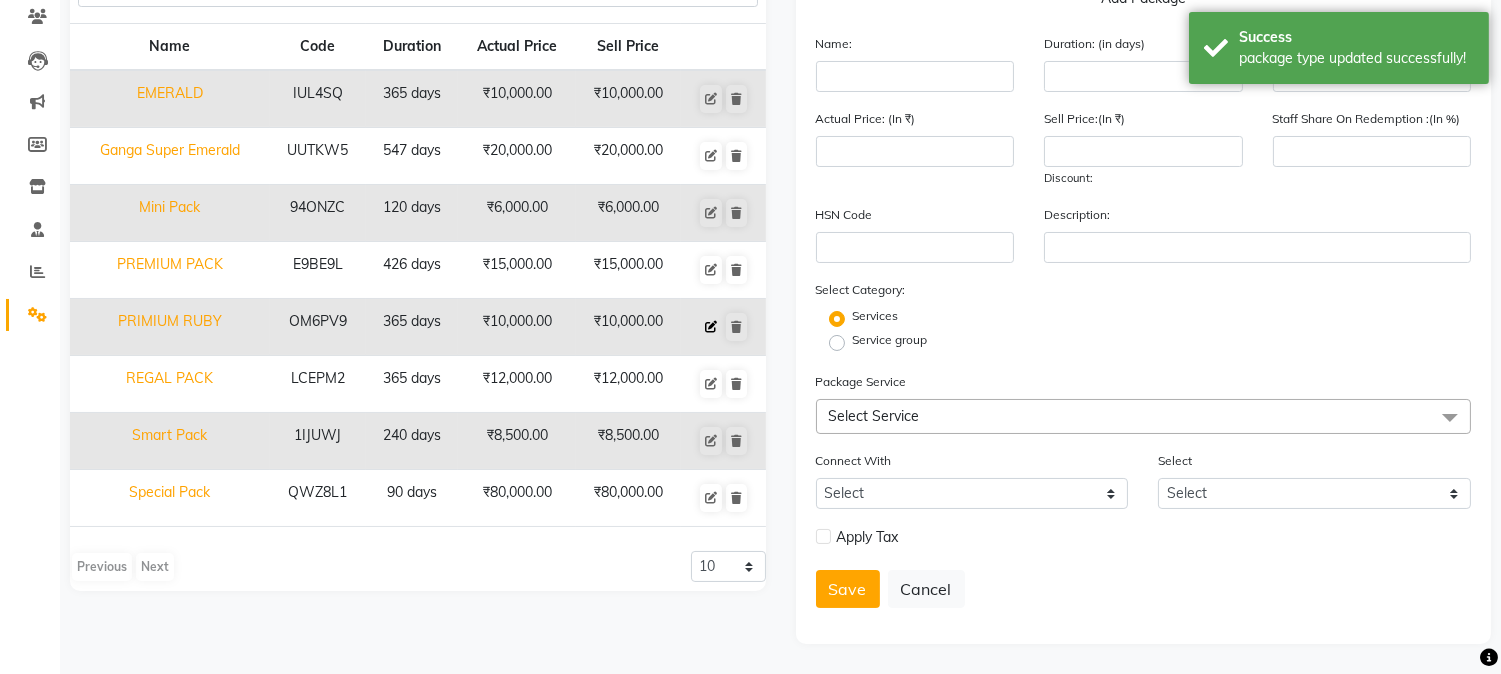 click 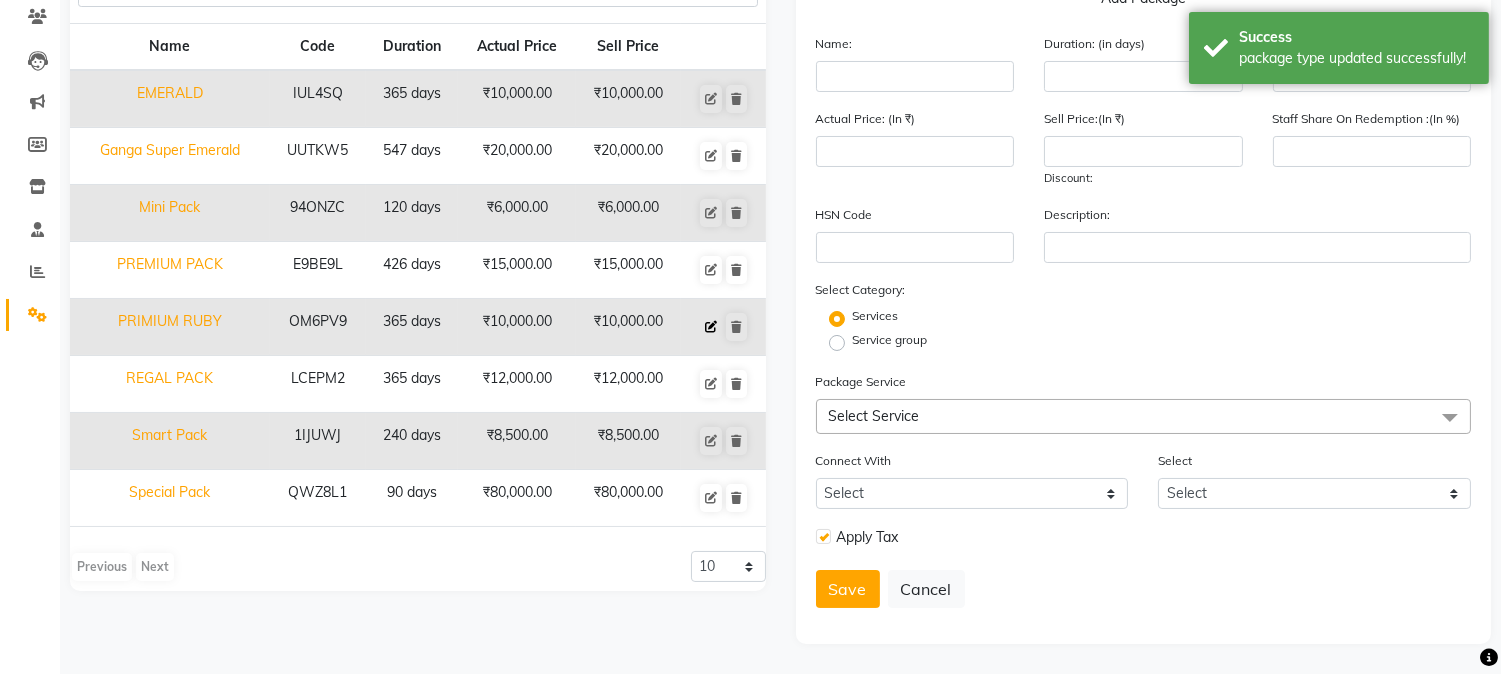 type on "PRIMIUM RUBY" 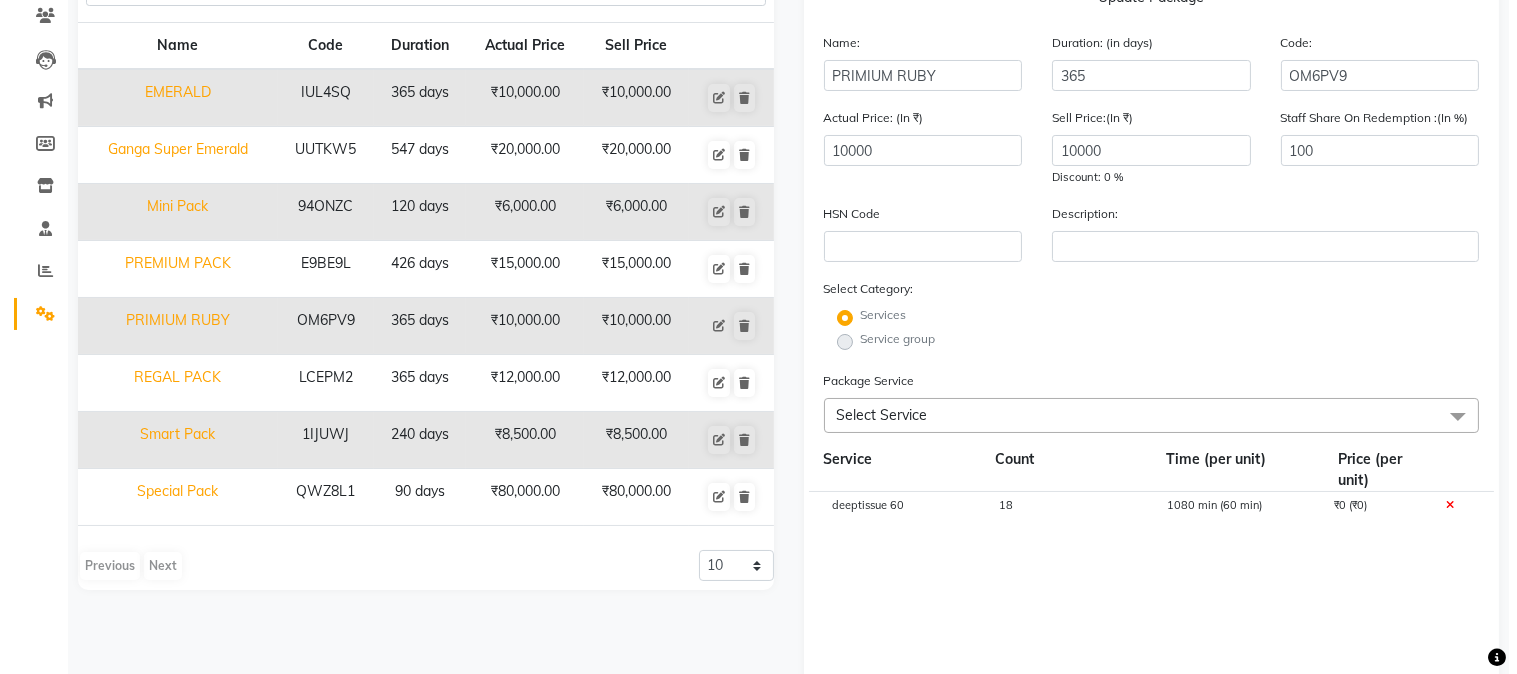 scroll, scrollTop: 0, scrollLeft: 0, axis: both 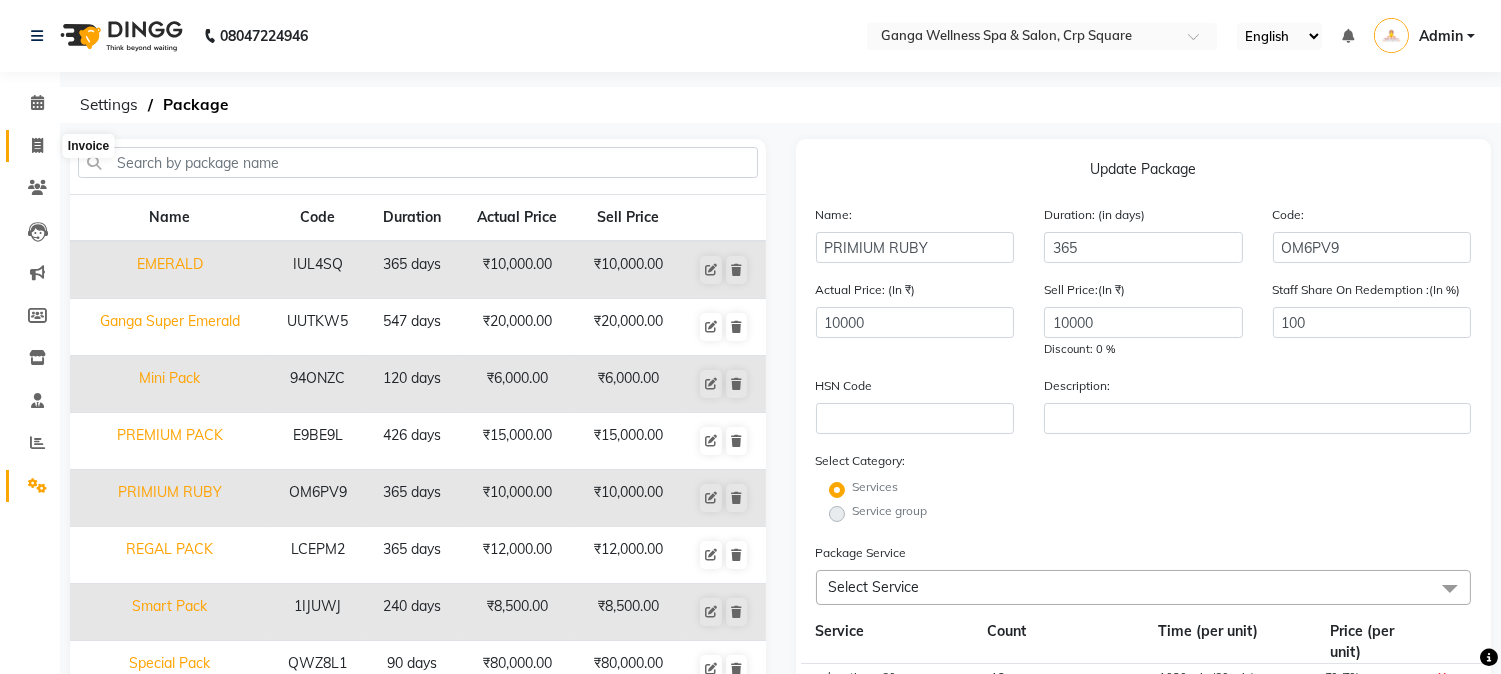 click 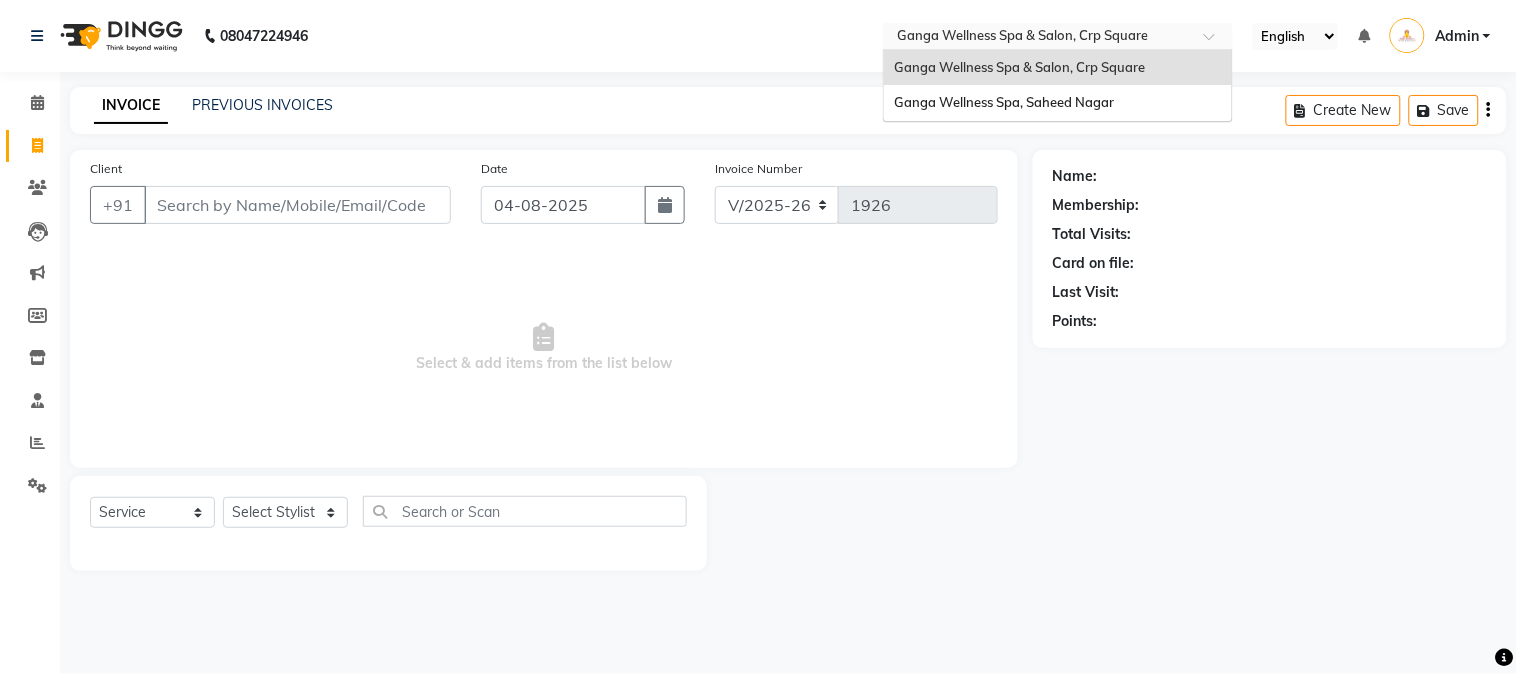 click at bounding box center (1038, 38) 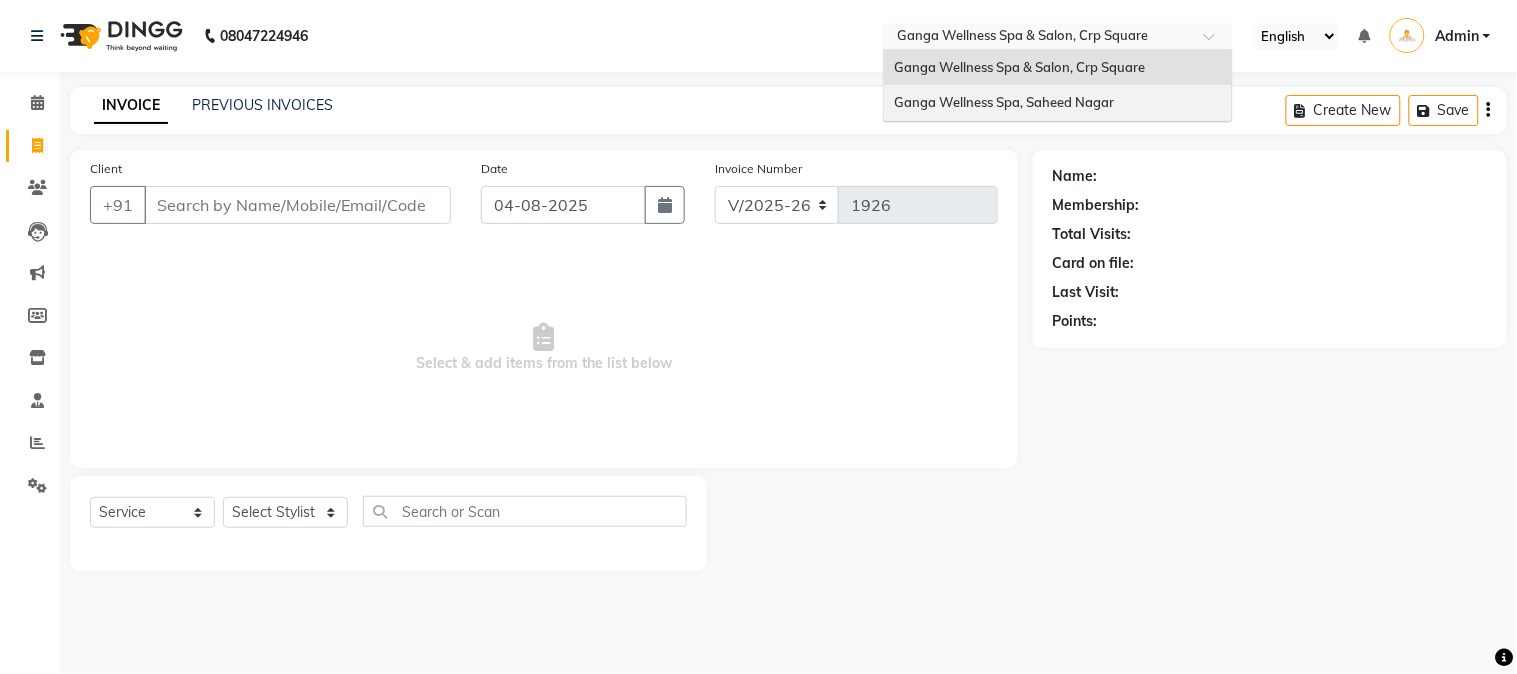 click on "Ganga Wellness Spa, Saheed Nagar" at bounding box center [1004, 102] 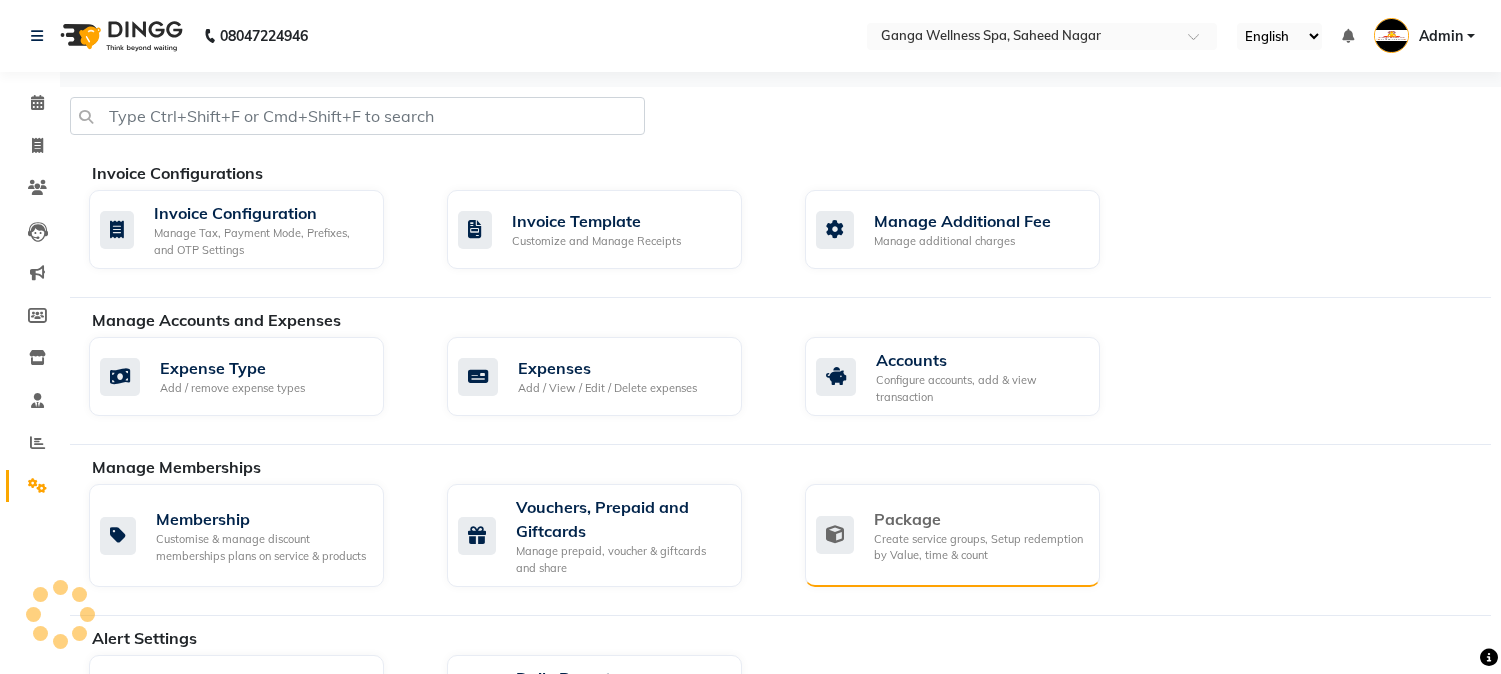 scroll, scrollTop: 0, scrollLeft: 0, axis: both 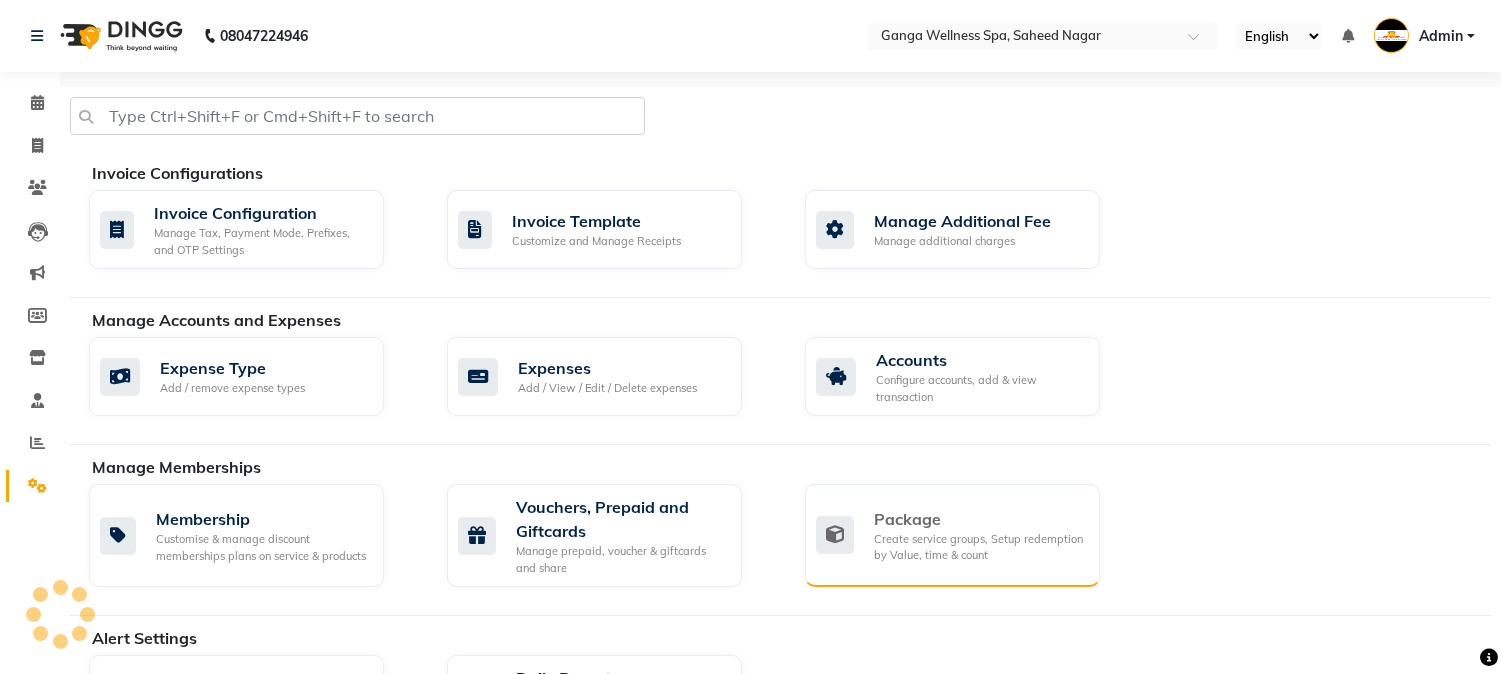 click on "Create service groups, Setup redemption by Value, time & count" 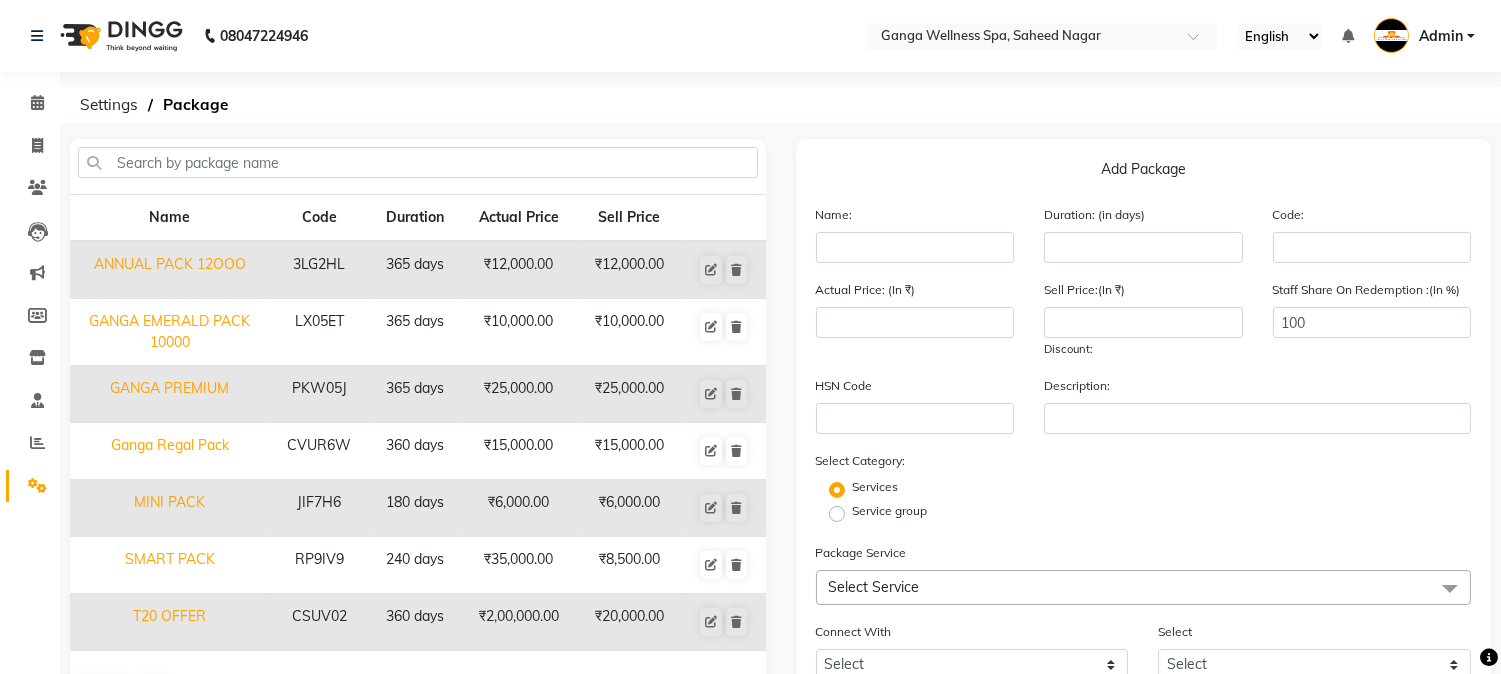scroll, scrollTop: 0, scrollLeft: 0, axis: both 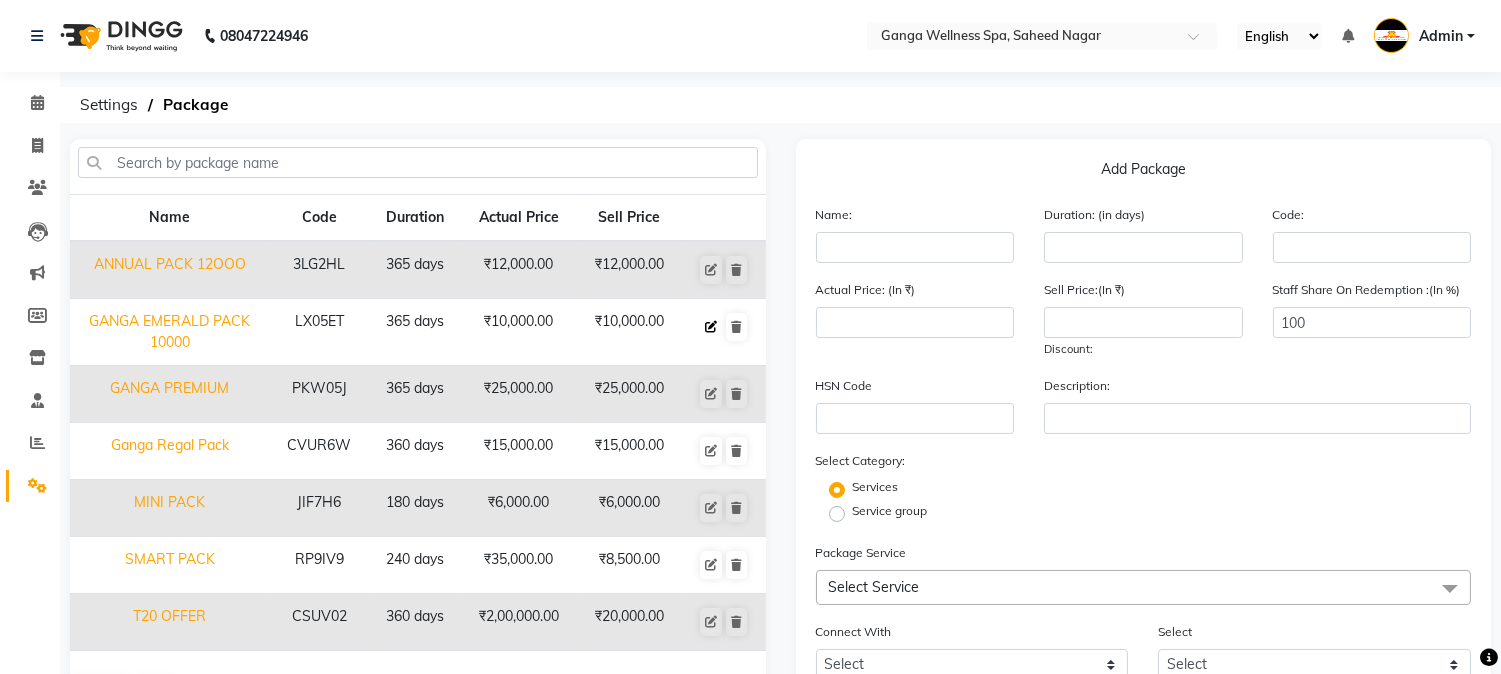 click 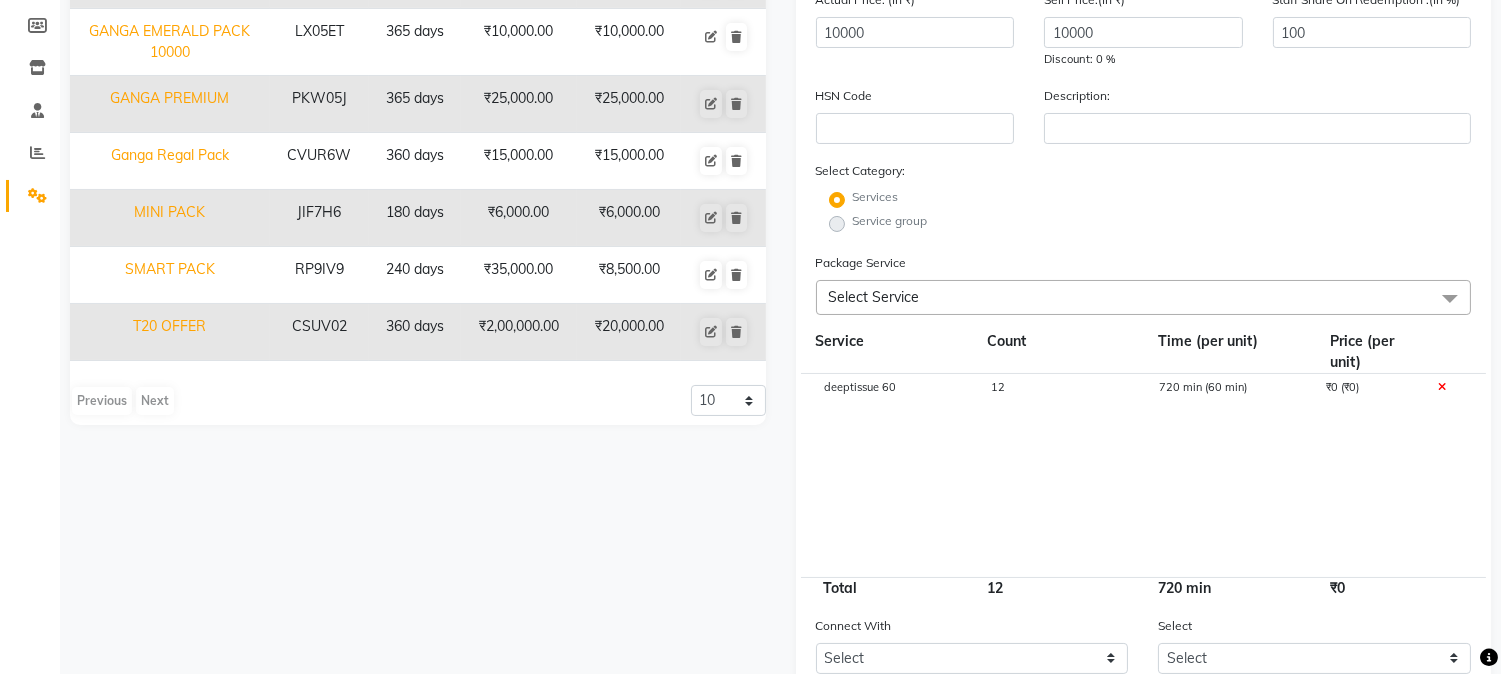 scroll, scrollTop: 292, scrollLeft: 0, axis: vertical 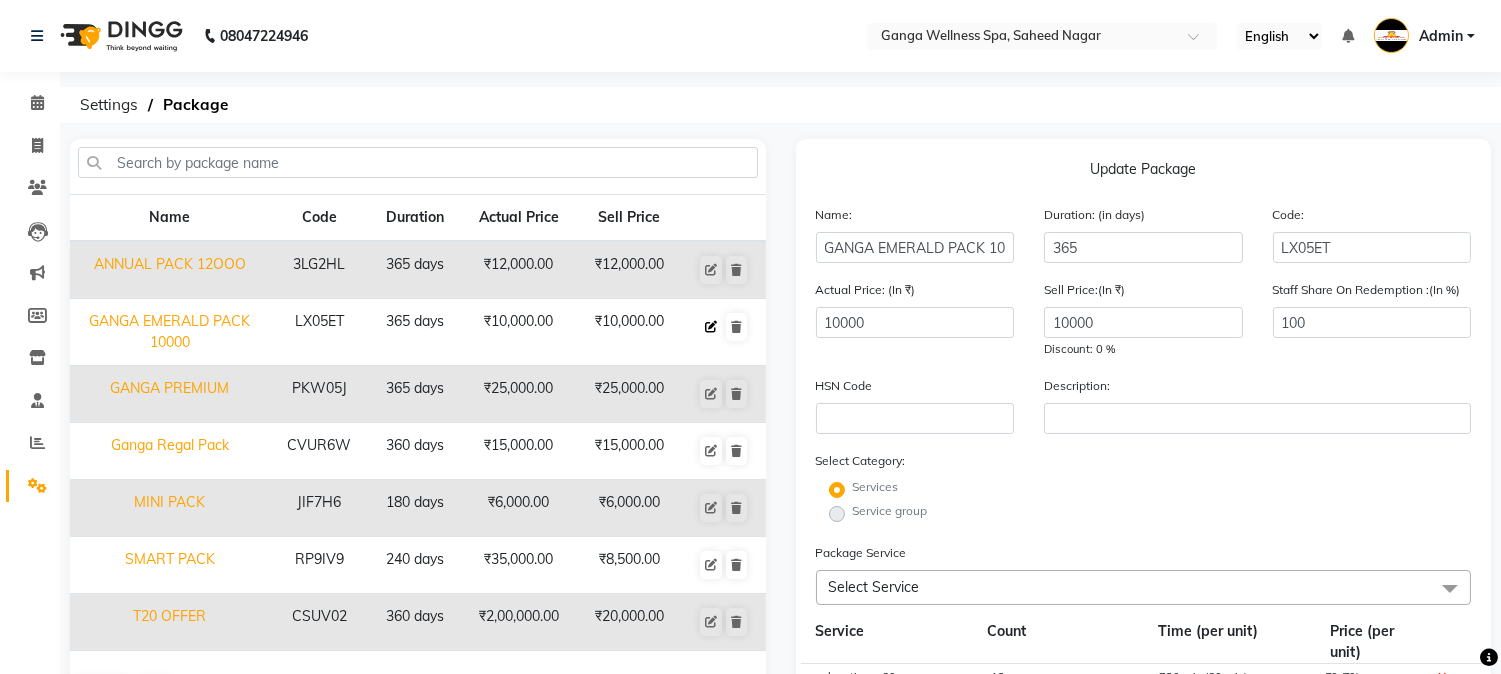 click 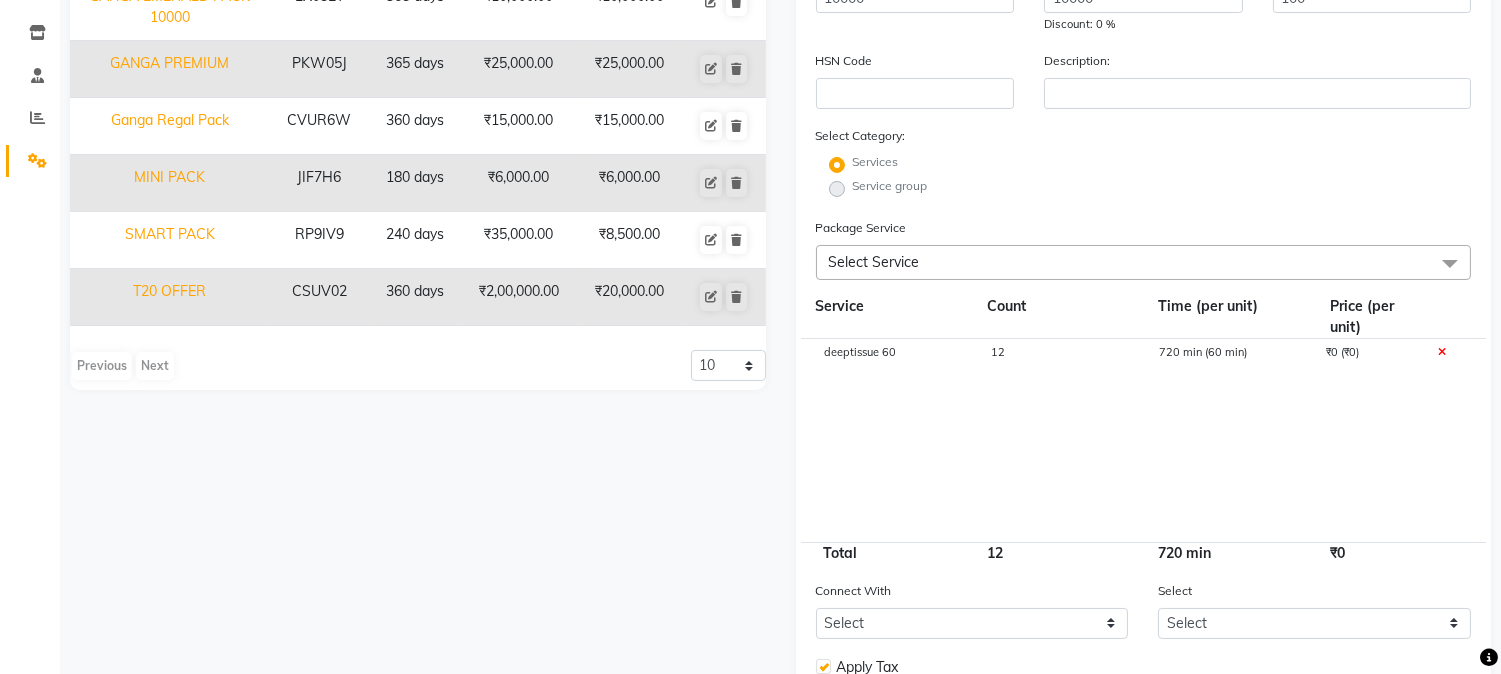 scroll, scrollTop: 410, scrollLeft: 0, axis: vertical 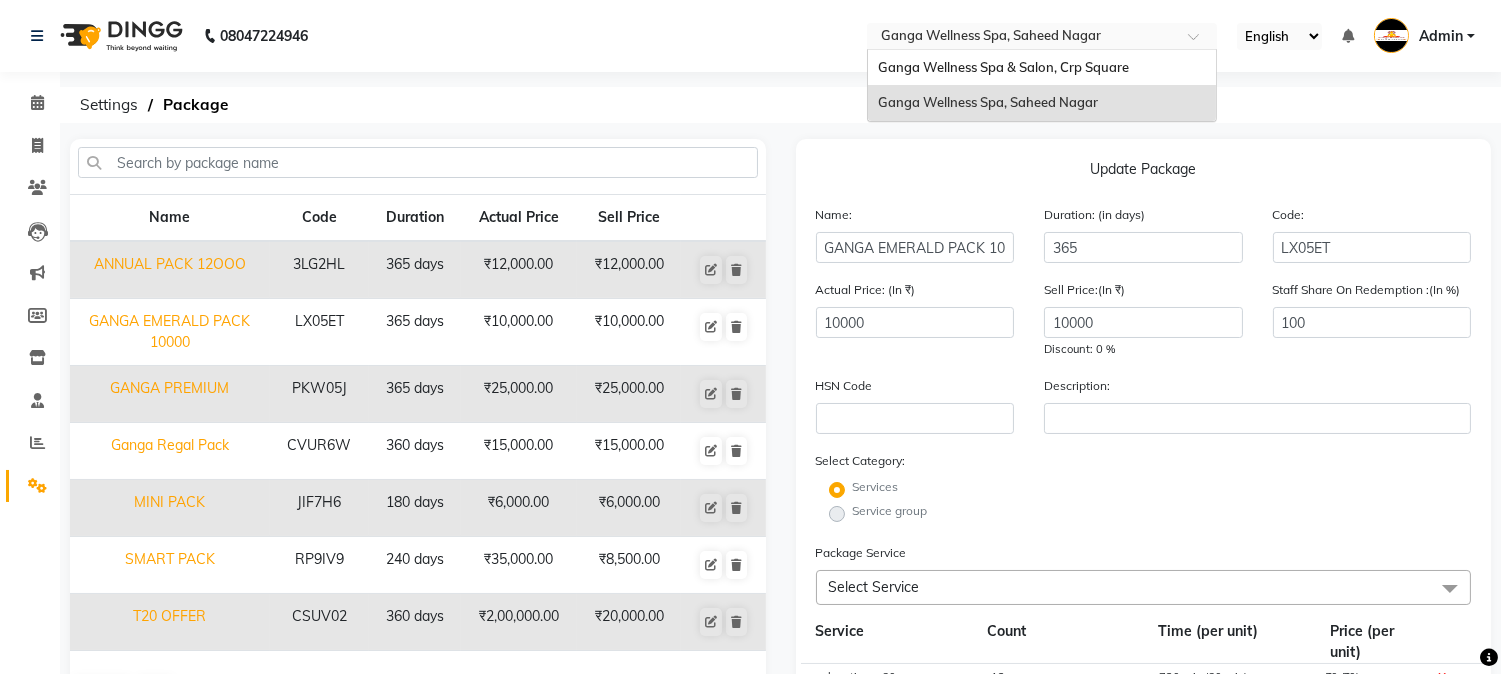 click at bounding box center (1022, 38) 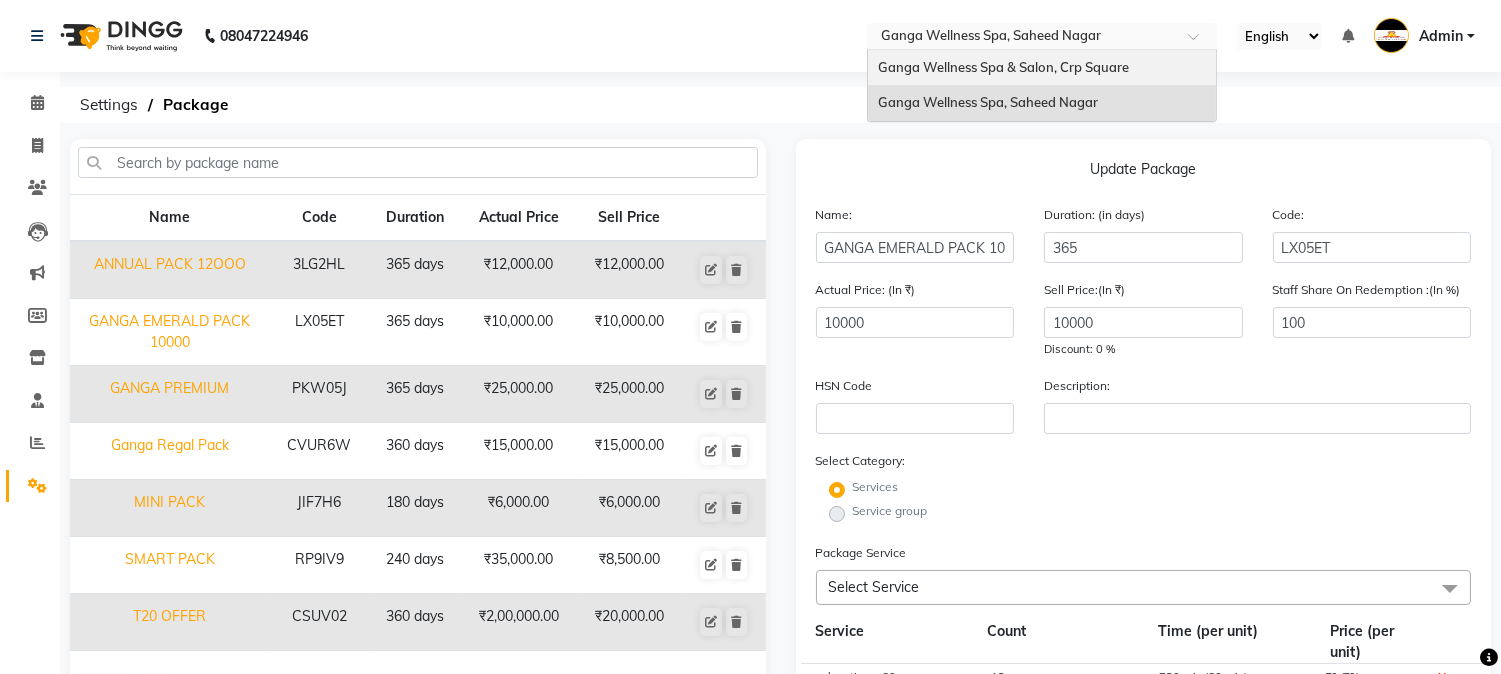 click on "Ganga Wellness Spa & Salon, Crp Square" at bounding box center [1003, 67] 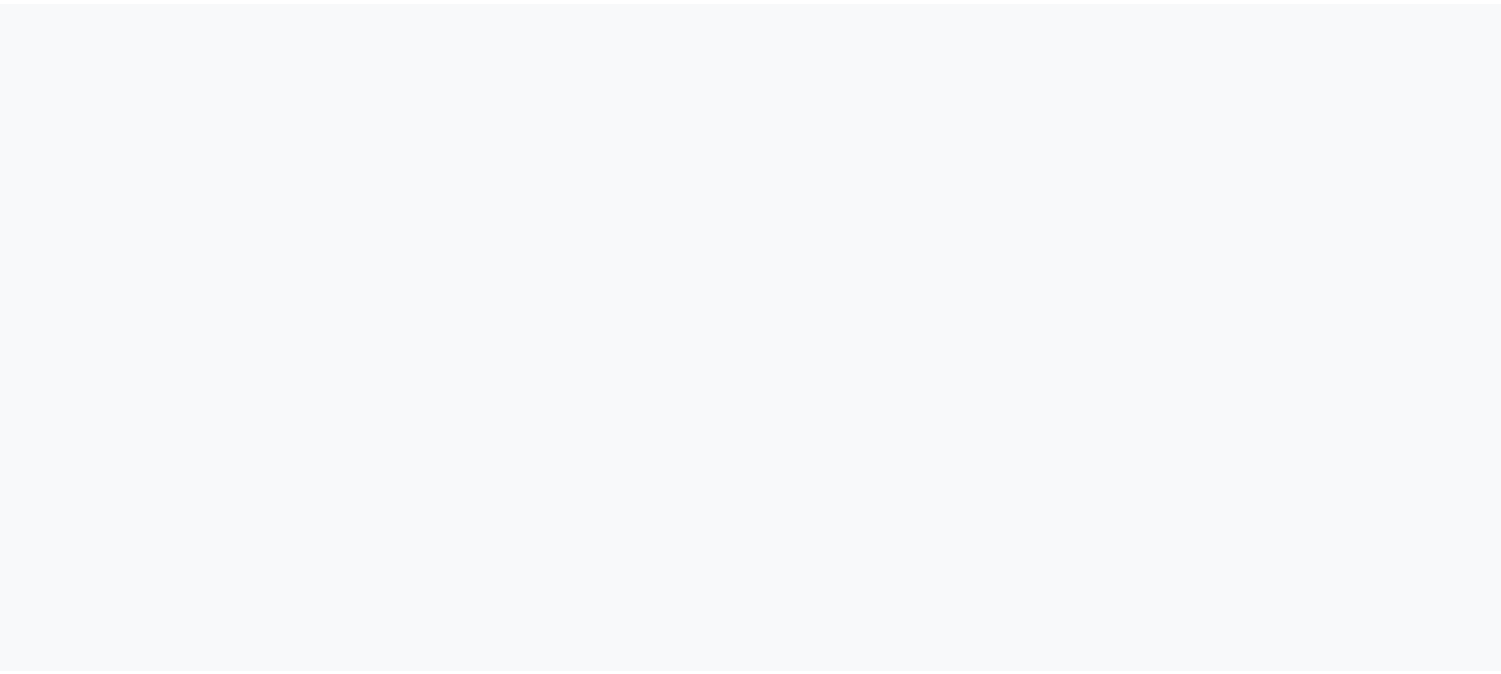 scroll, scrollTop: 0, scrollLeft: 0, axis: both 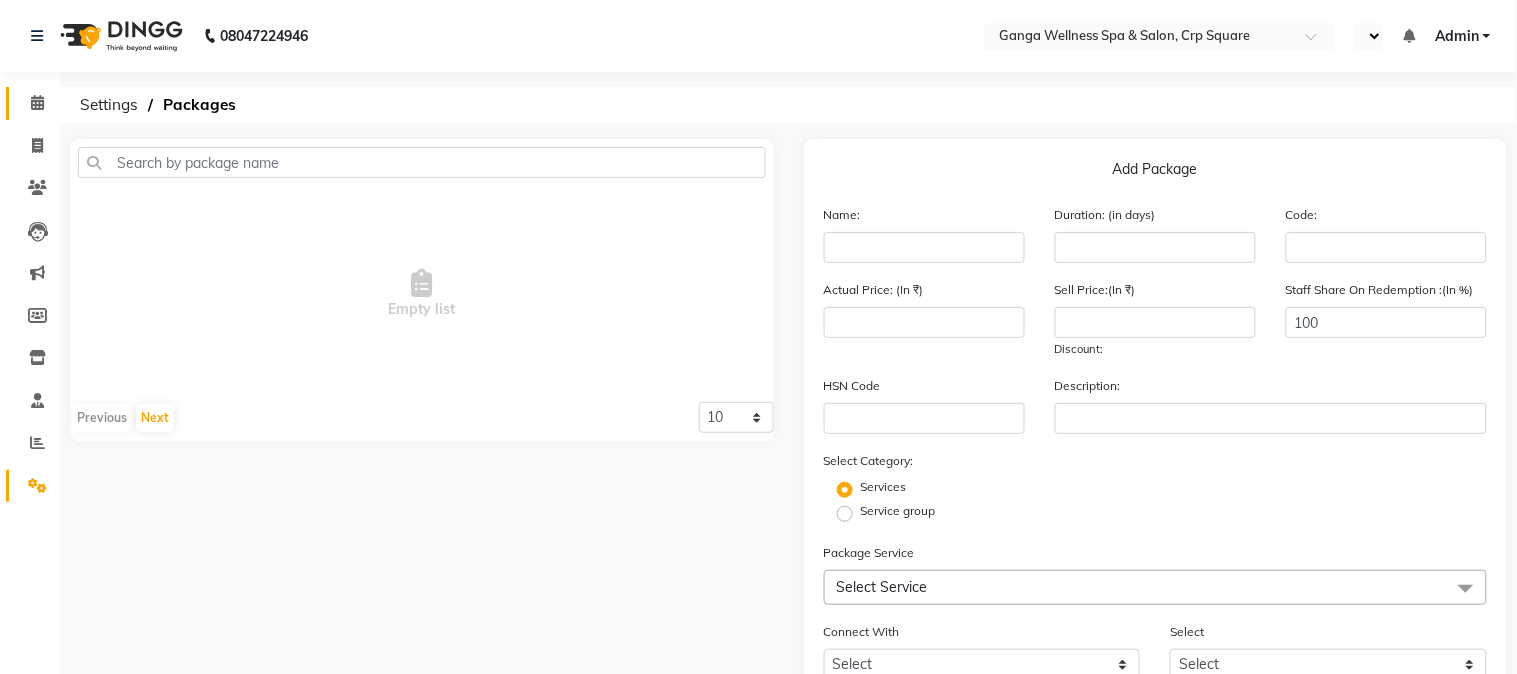 select on "en" 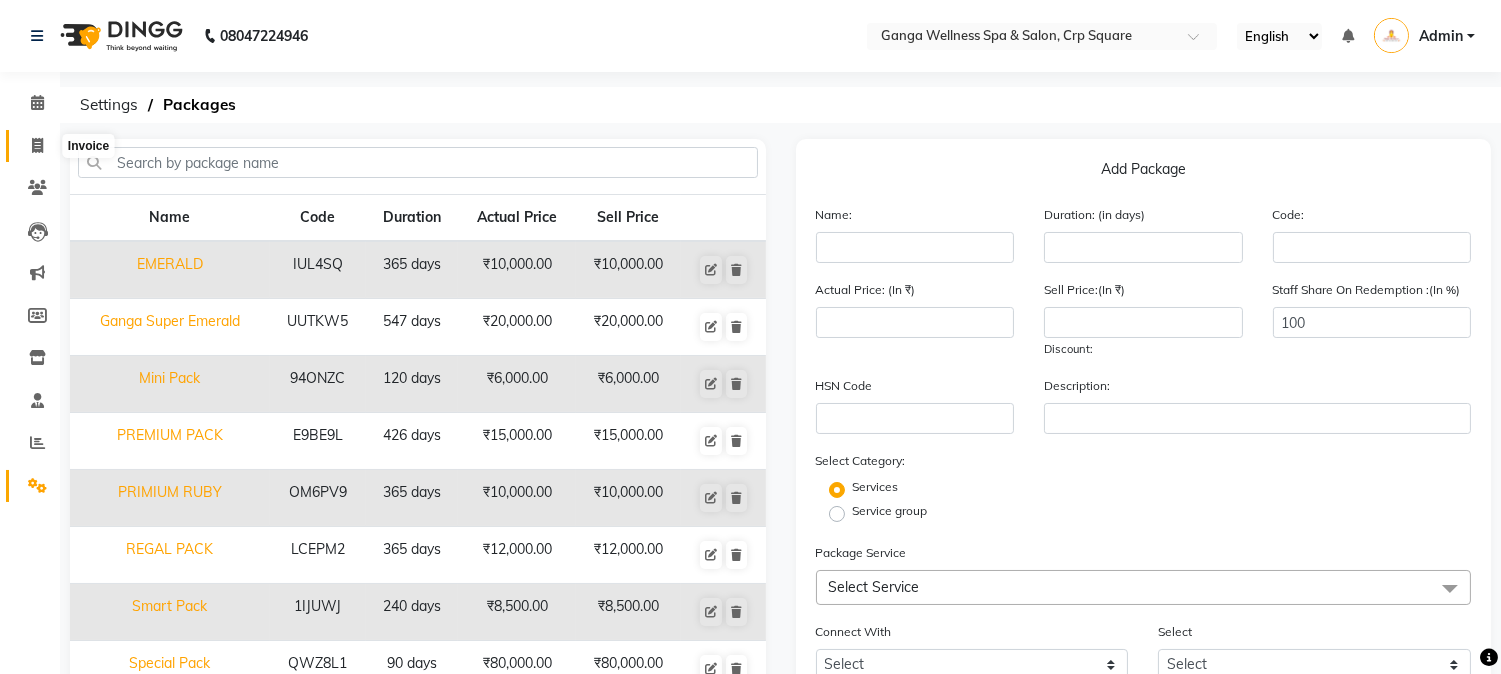 click 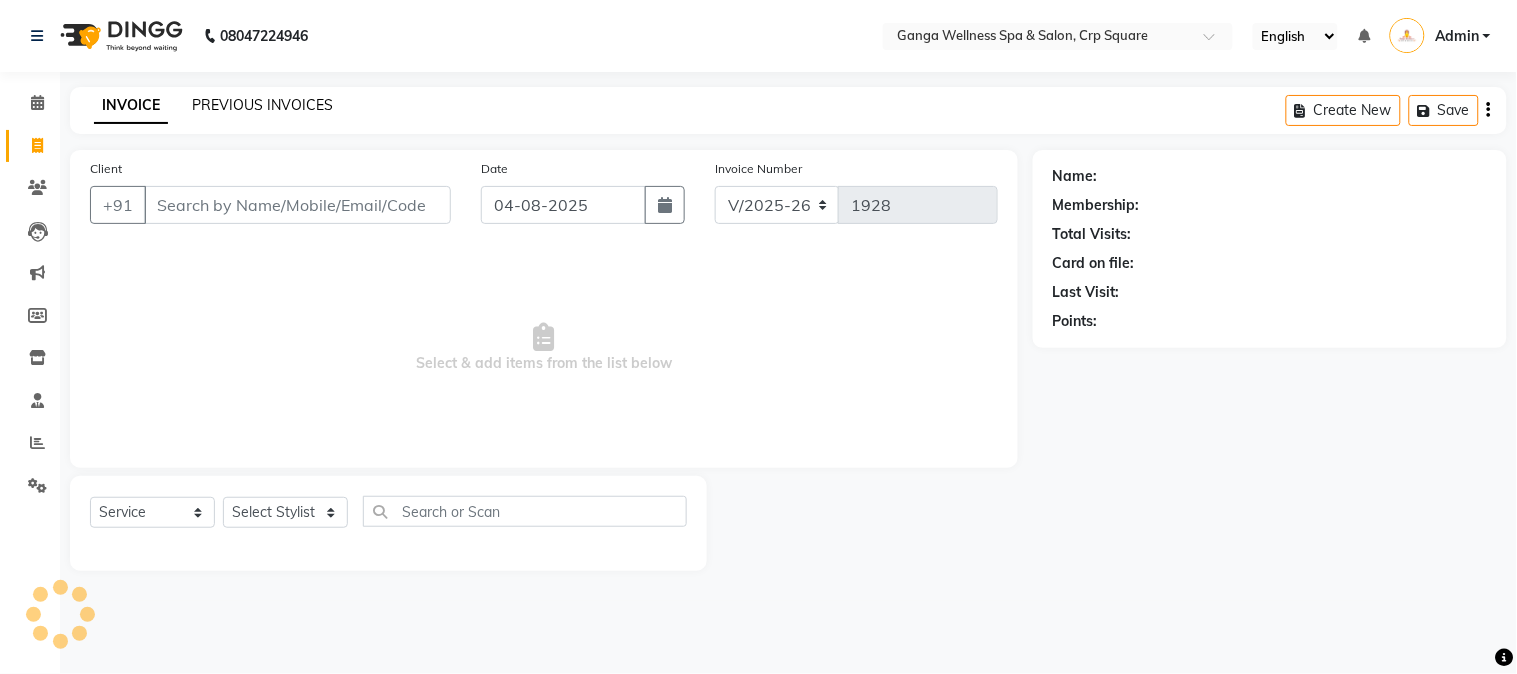 click on "PREVIOUS INVOICES" 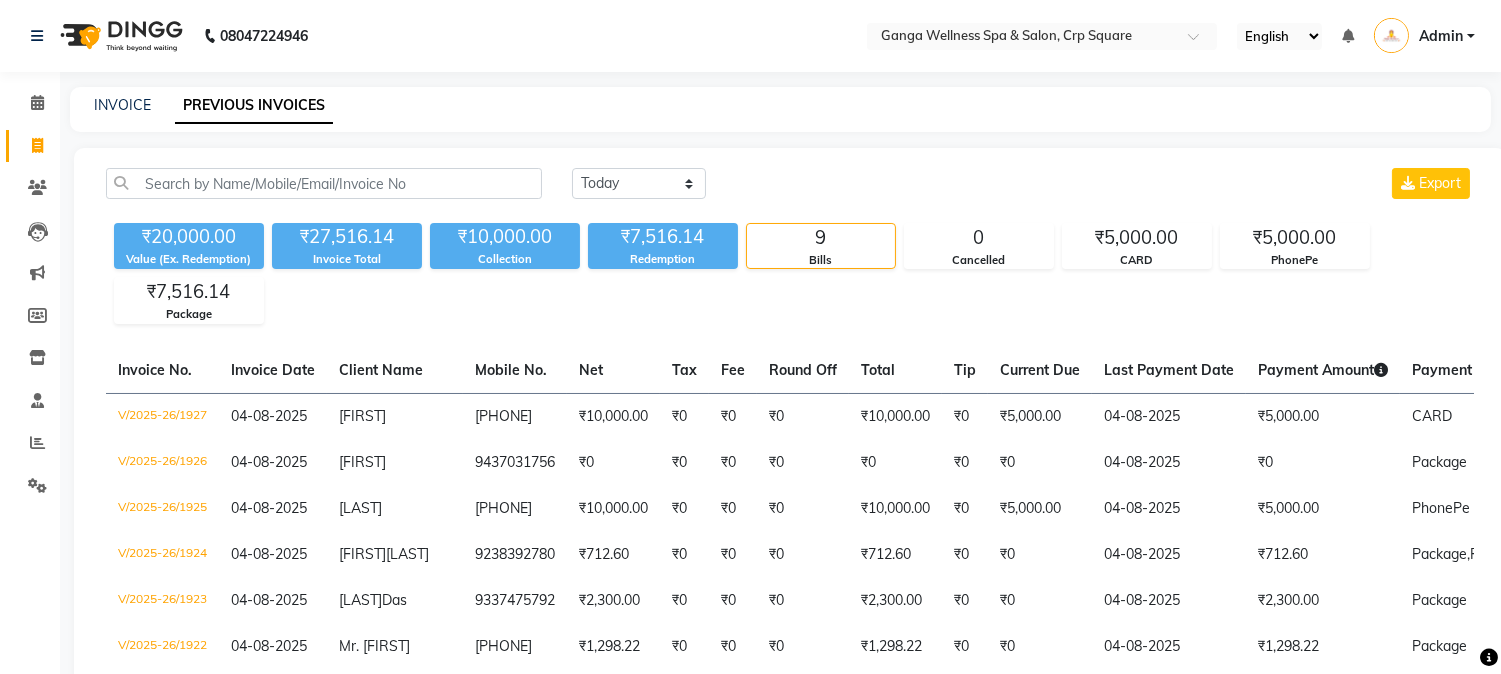 scroll, scrollTop: 0, scrollLeft: 0, axis: both 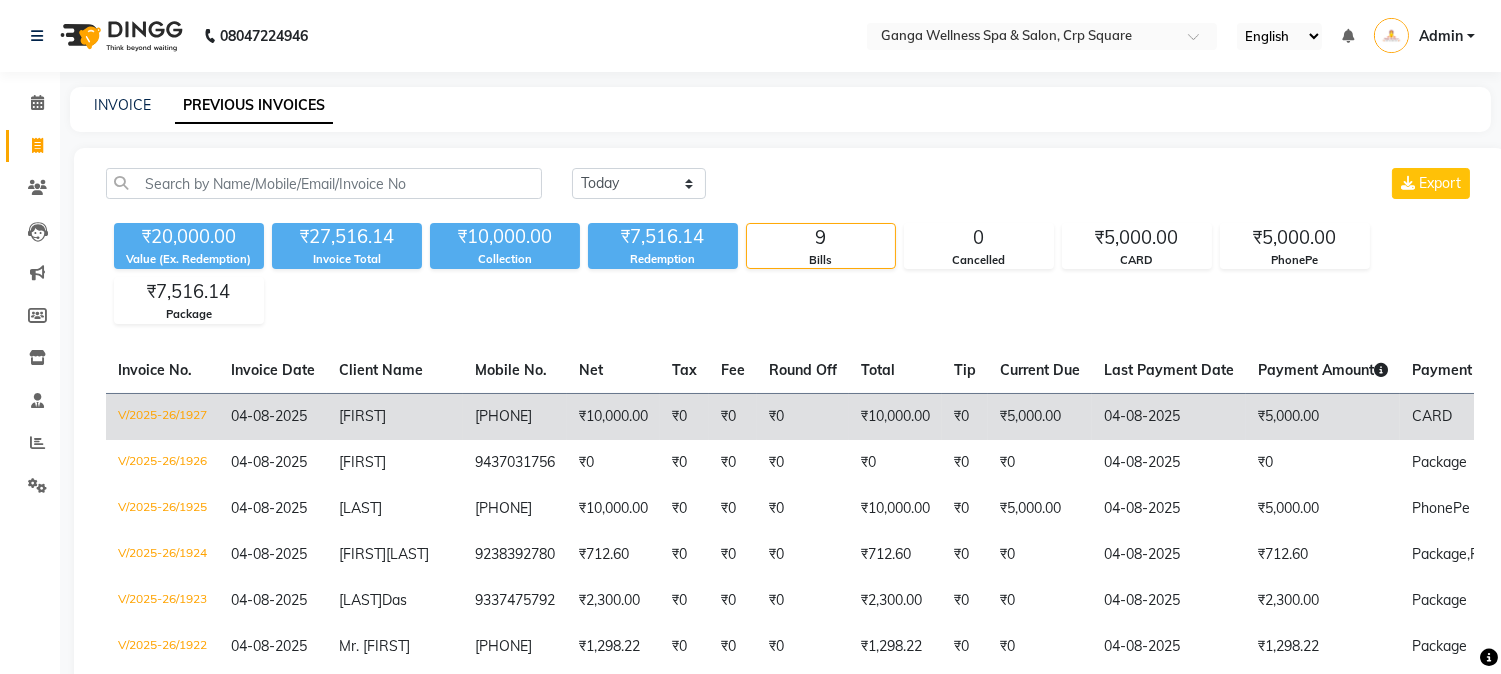click on "Diptiranjan" 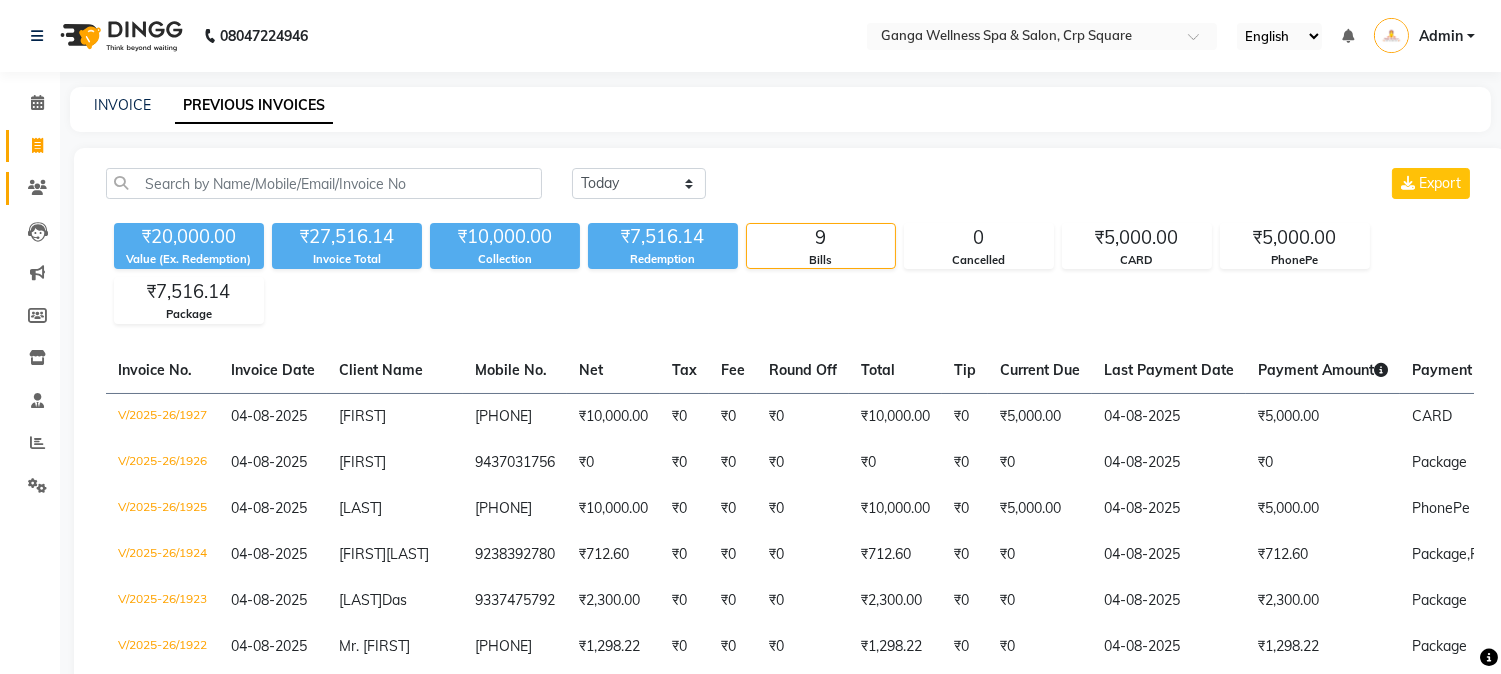 click 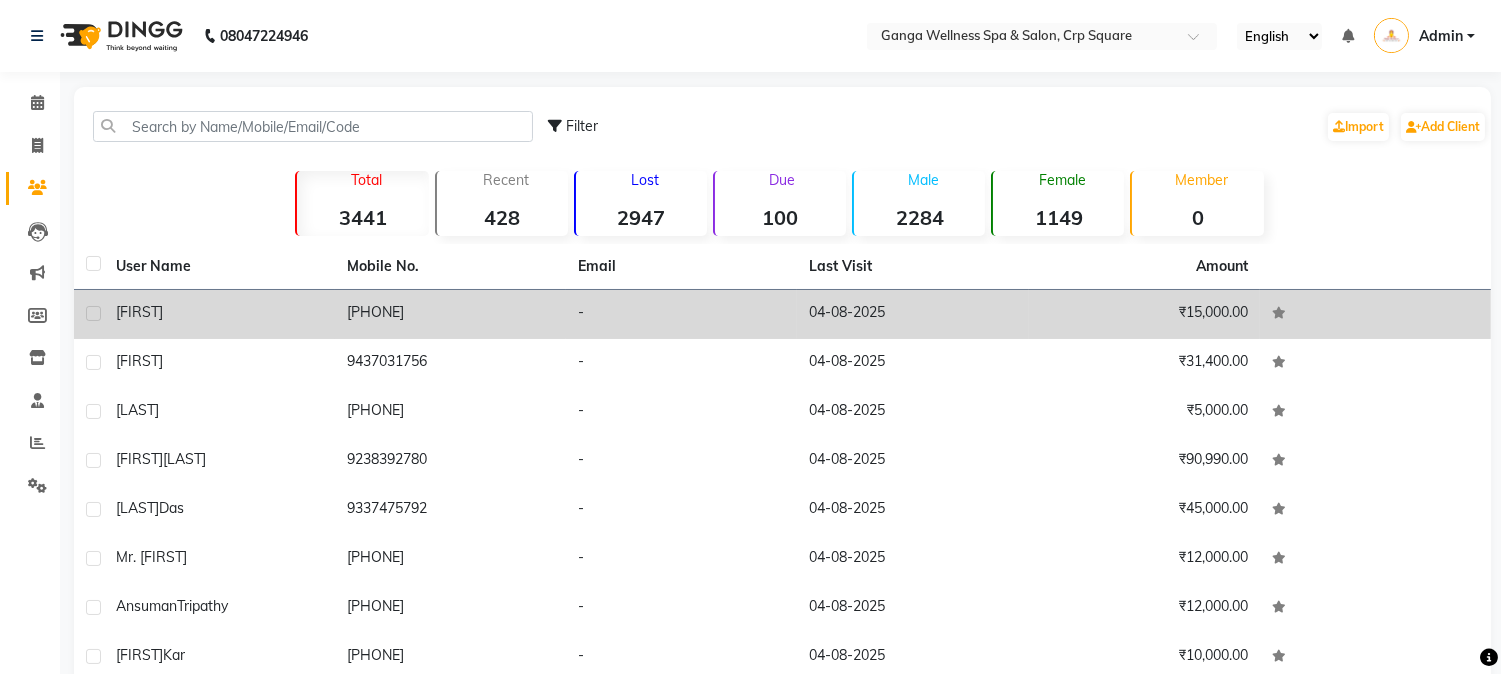 click on "Diptiranjan" 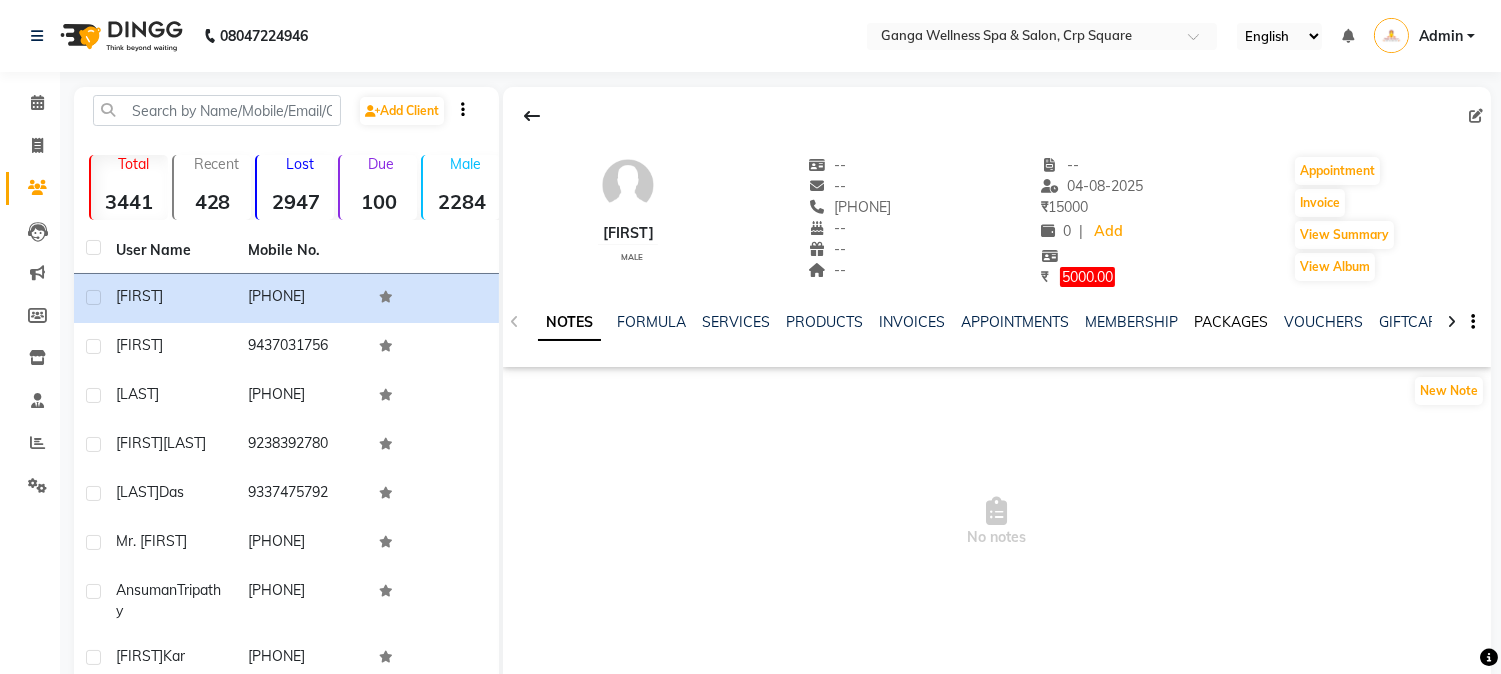 click on "PACKAGES" 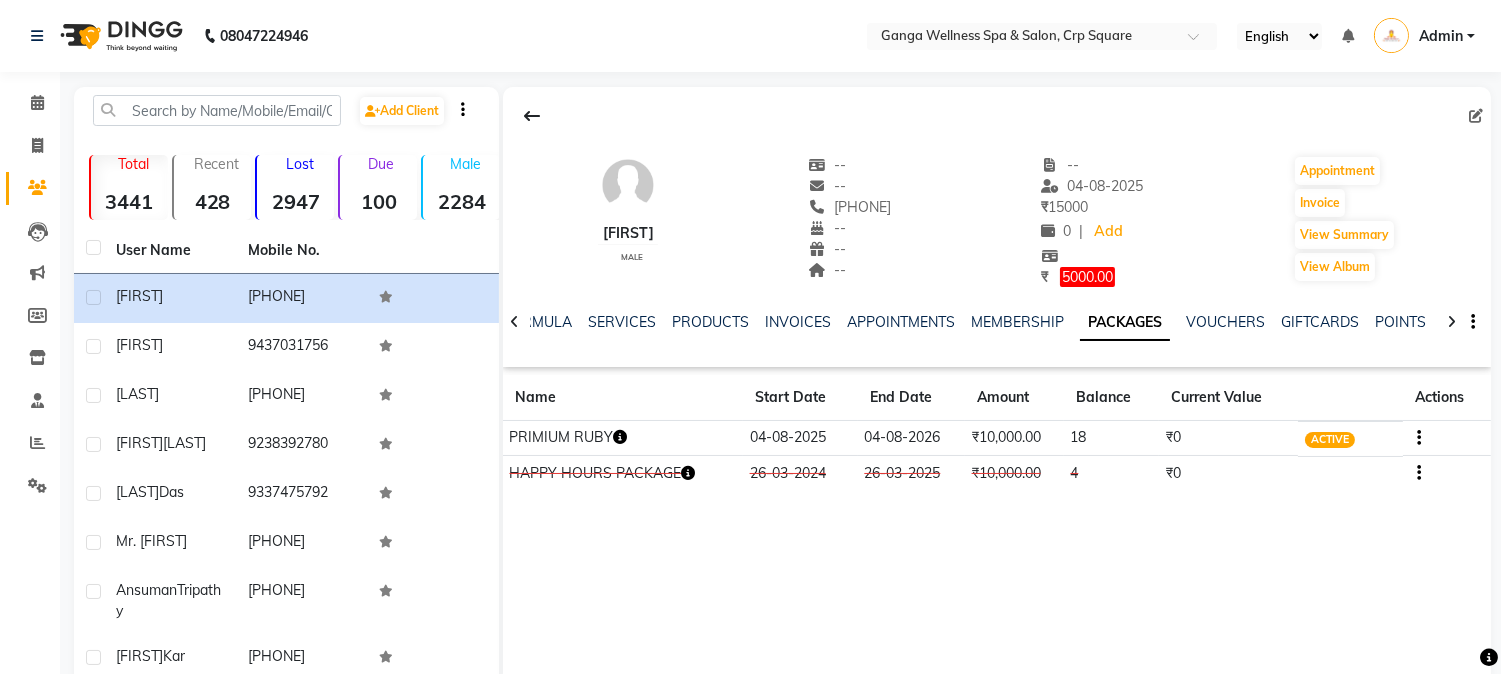 click 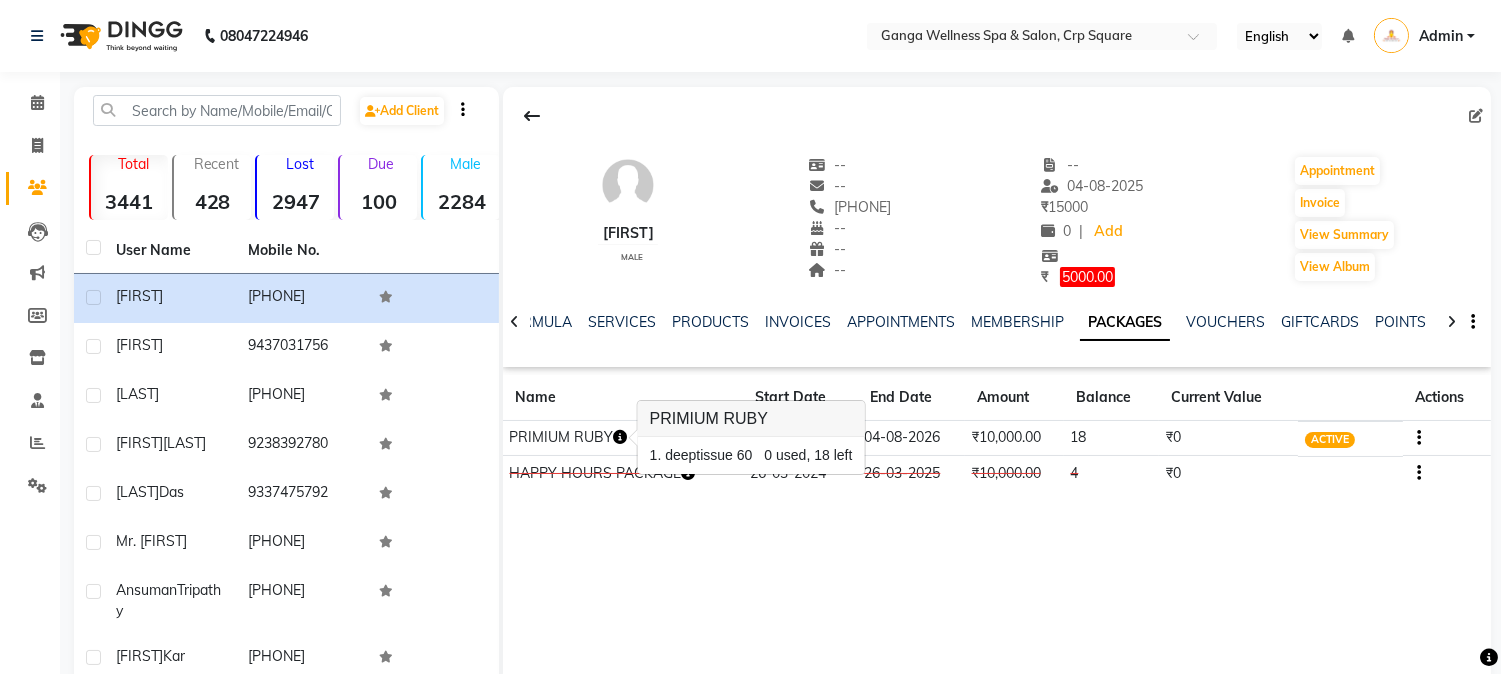 click on "Diptiranjan    male  --   --   8763820190  --  --  --  -- 04-08-2025 ₹    15000 0 |  Add  ₹     5000.00  Appointment   Invoice  View Summary  View Album  NOTES FORMULA SERVICES PRODUCTS INVOICES APPOINTMENTS MEMBERSHIP PACKAGES VOUCHERS GIFTCARDS POINTS FORMS FAMILY CARDS WALLET Name Start Date End Date Amount Balance Current Value Actions  PRIMIUM RUBY  04-08-2025 04-08-2026  ₹10,000.00   18  ₹0 ACTIVE  HAPPY HOURS PACKAGE  26-03-2024 26-03-2025  ₹10,000.00   4  ₹0 CONSUMED" 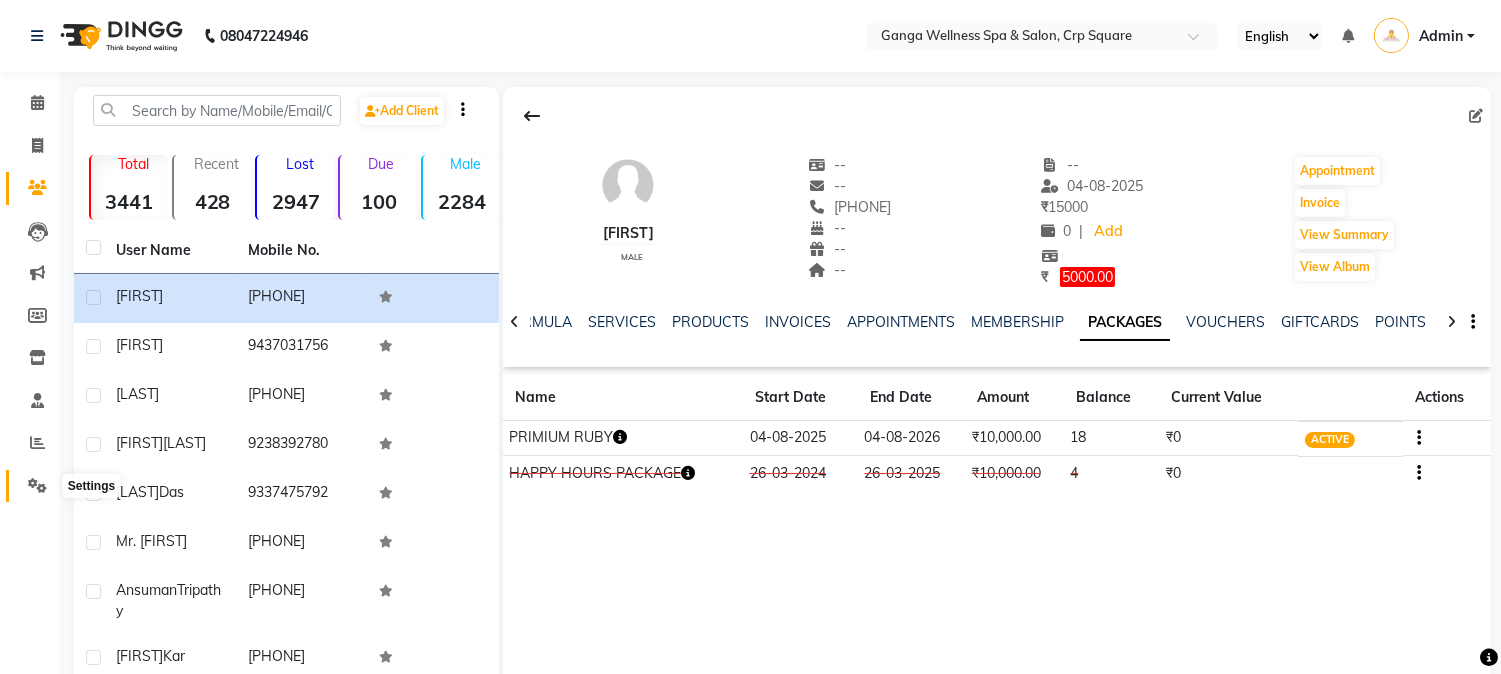 click 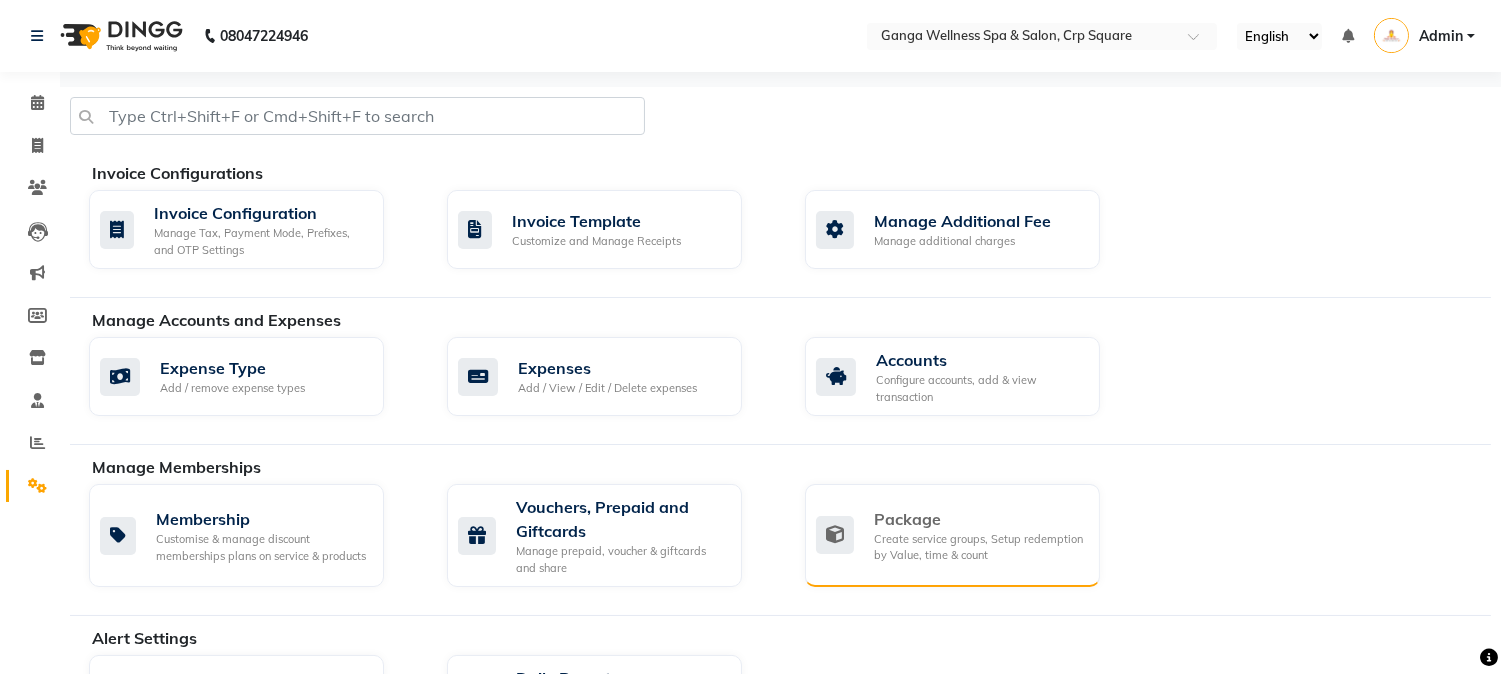 click on "Package" 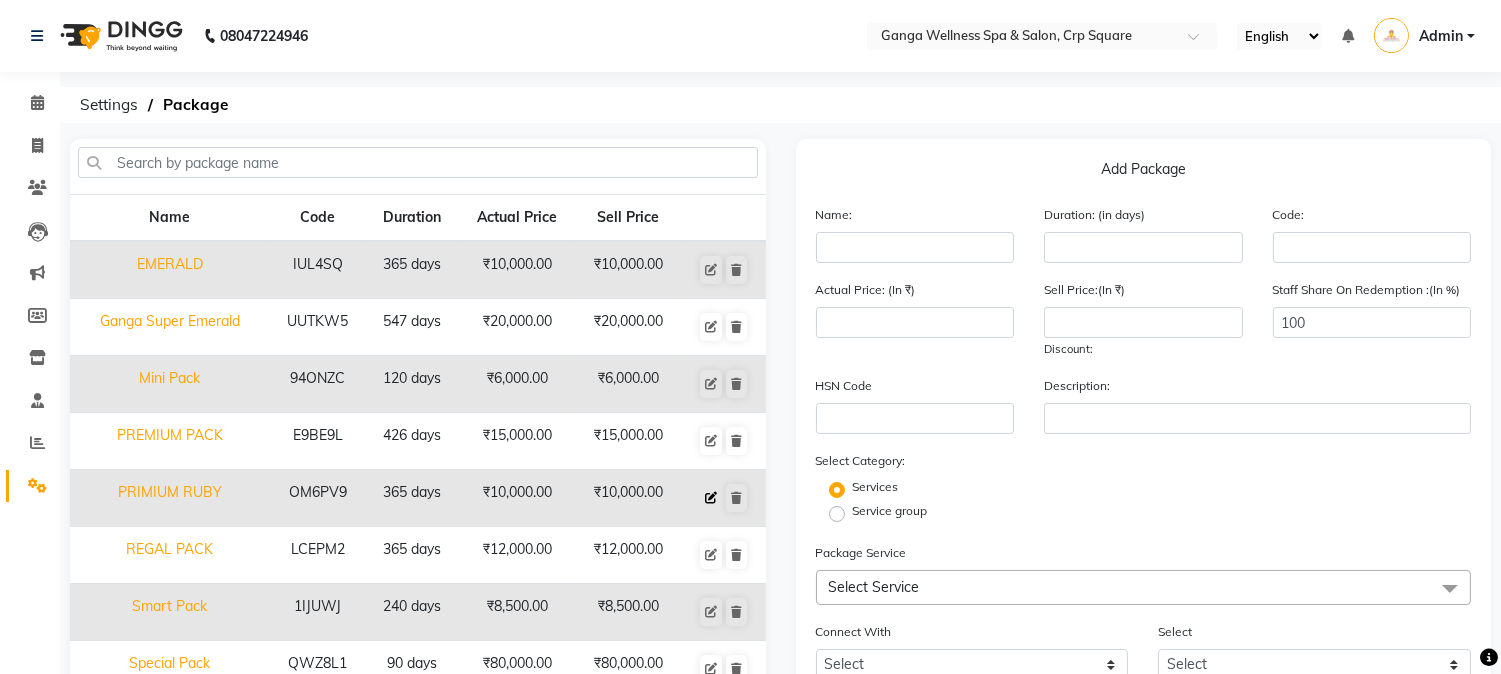click 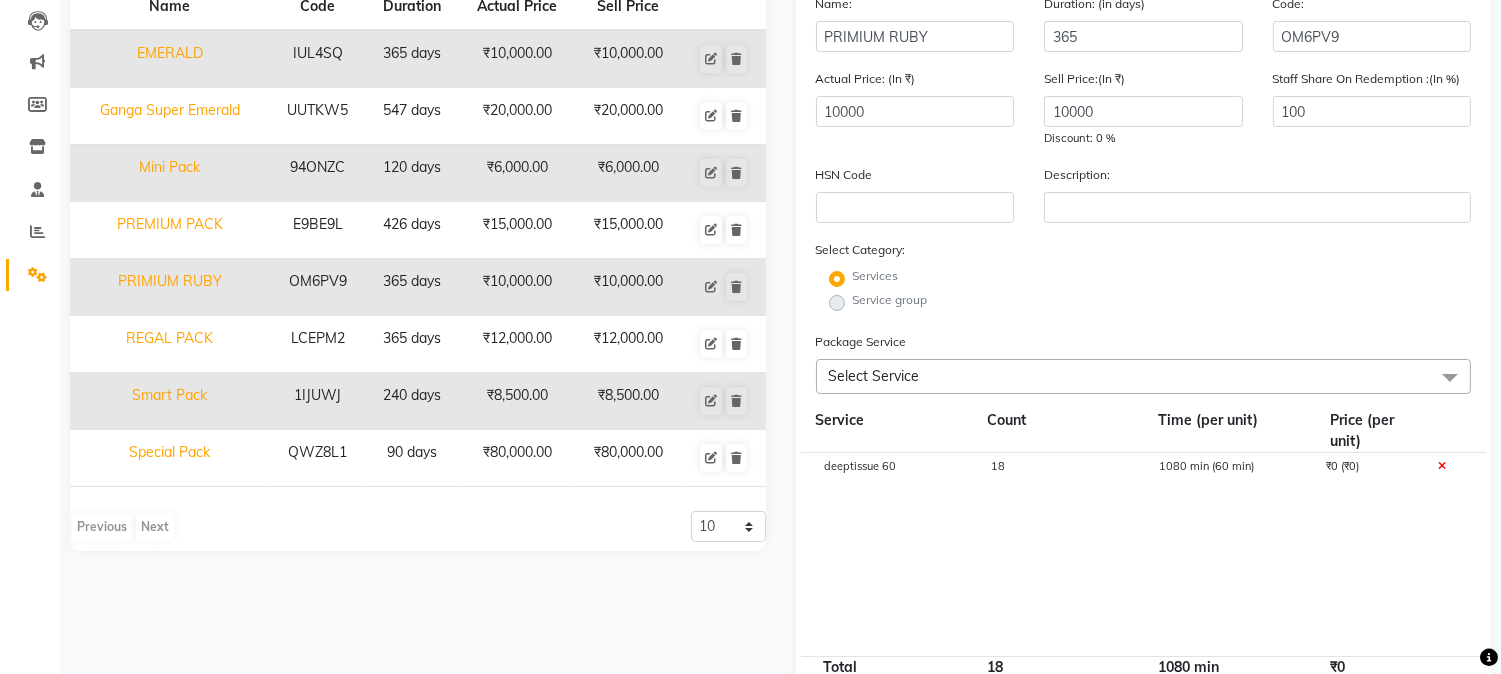 scroll, scrollTop: 217, scrollLeft: 0, axis: vertical 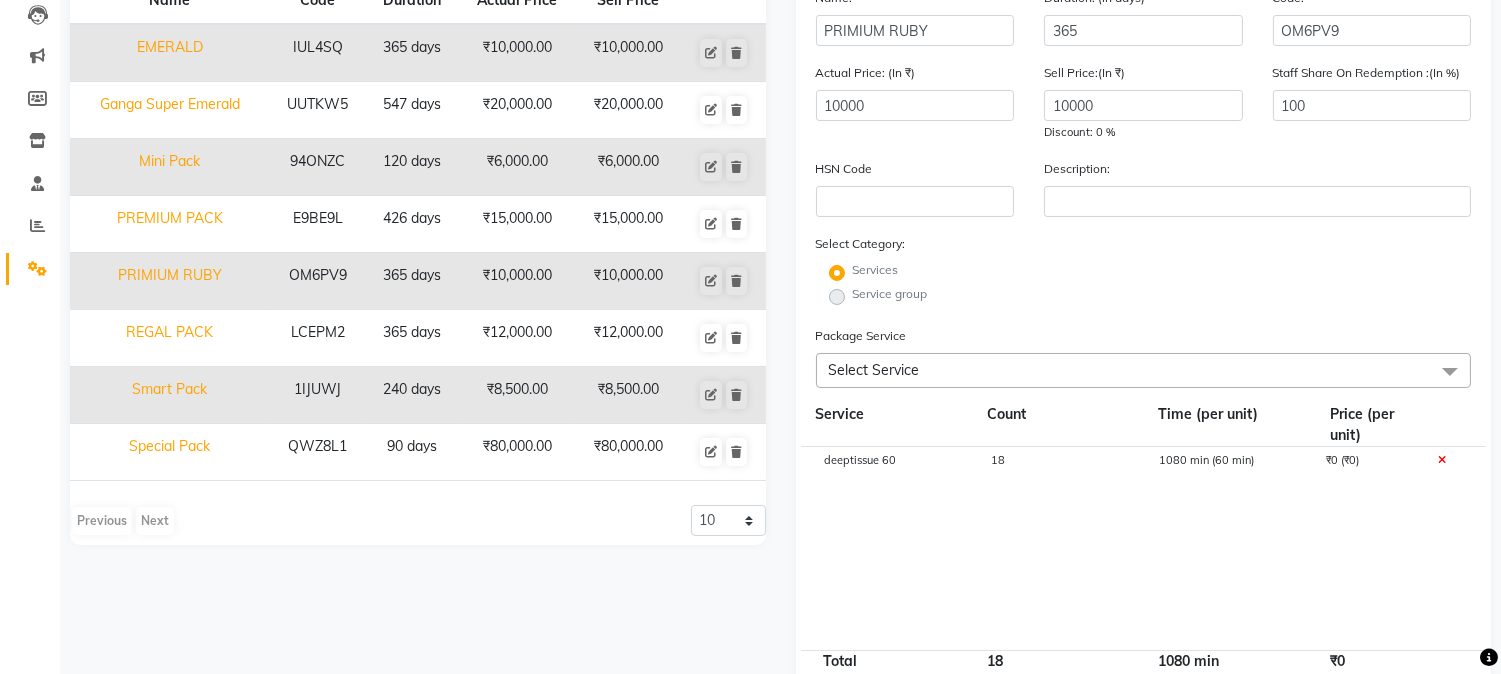 click on "18" 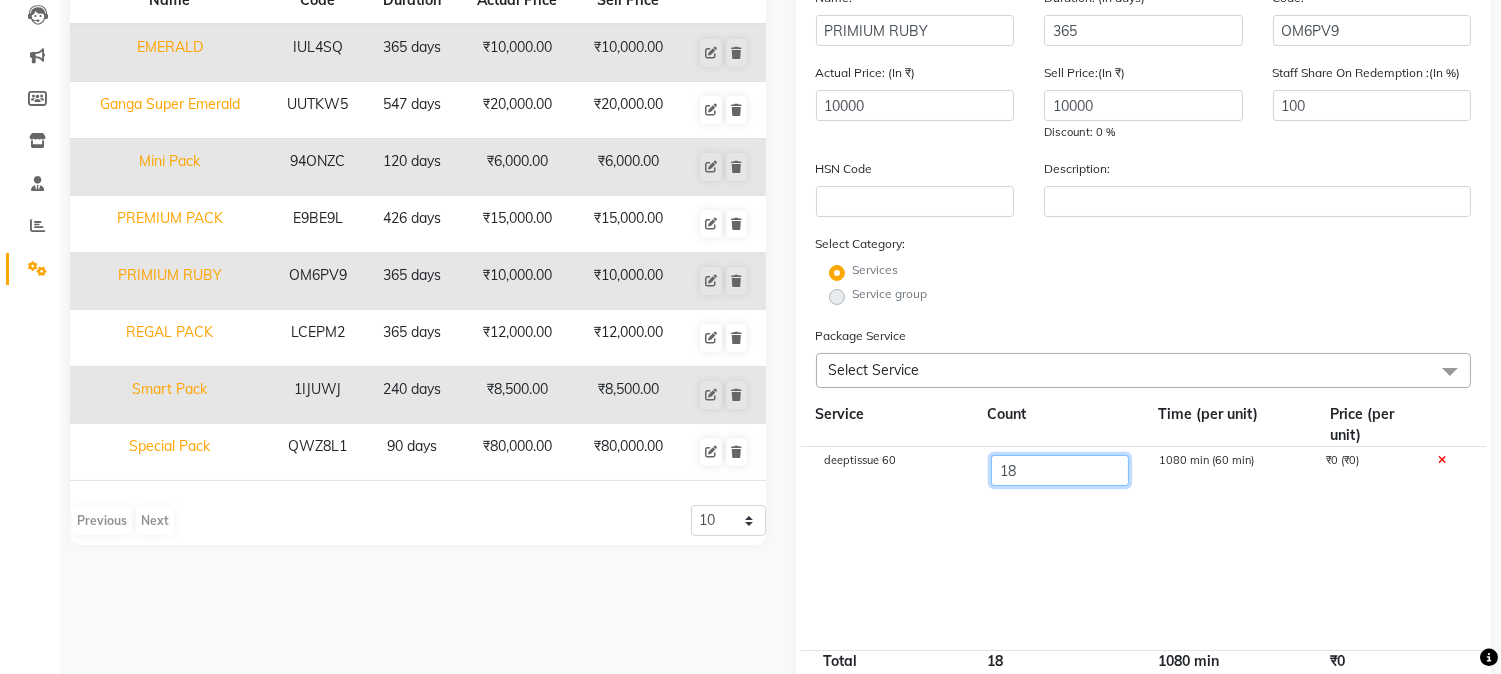 click on "18" 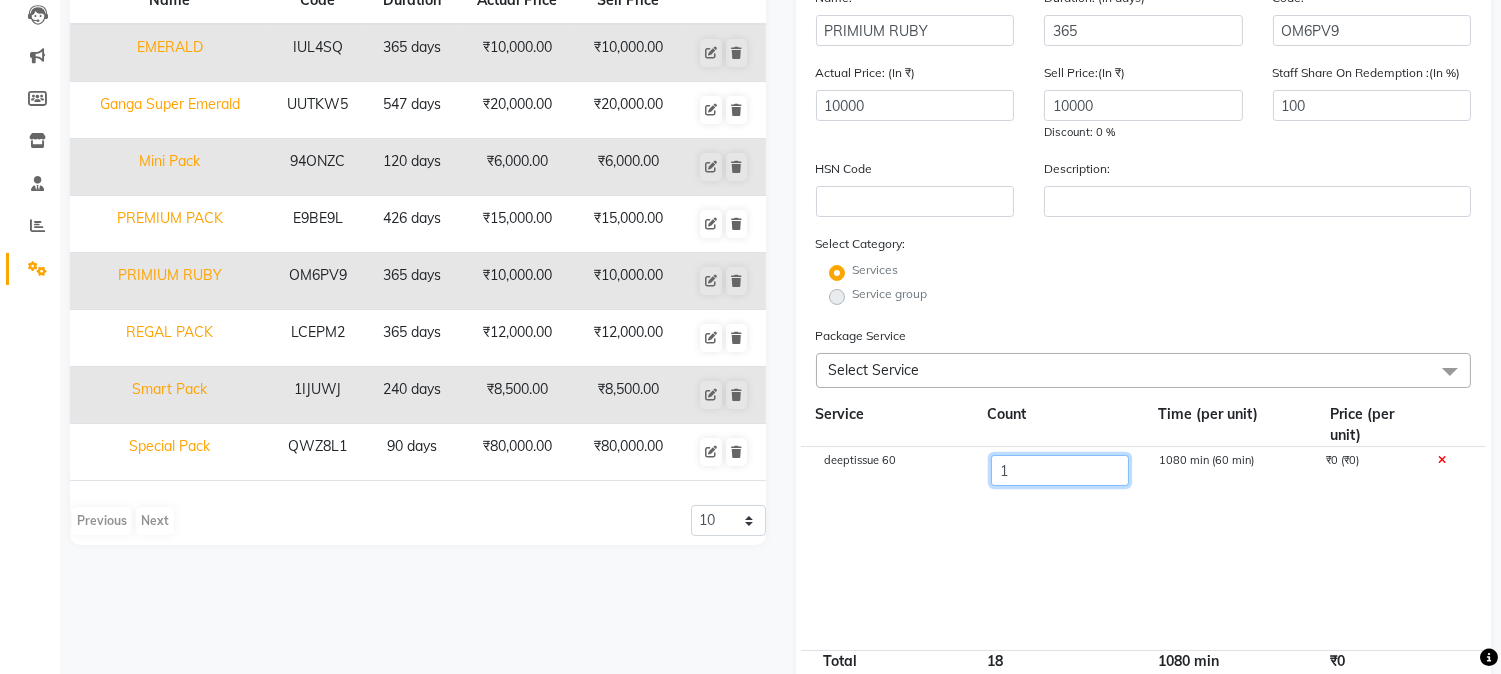 type on "14" 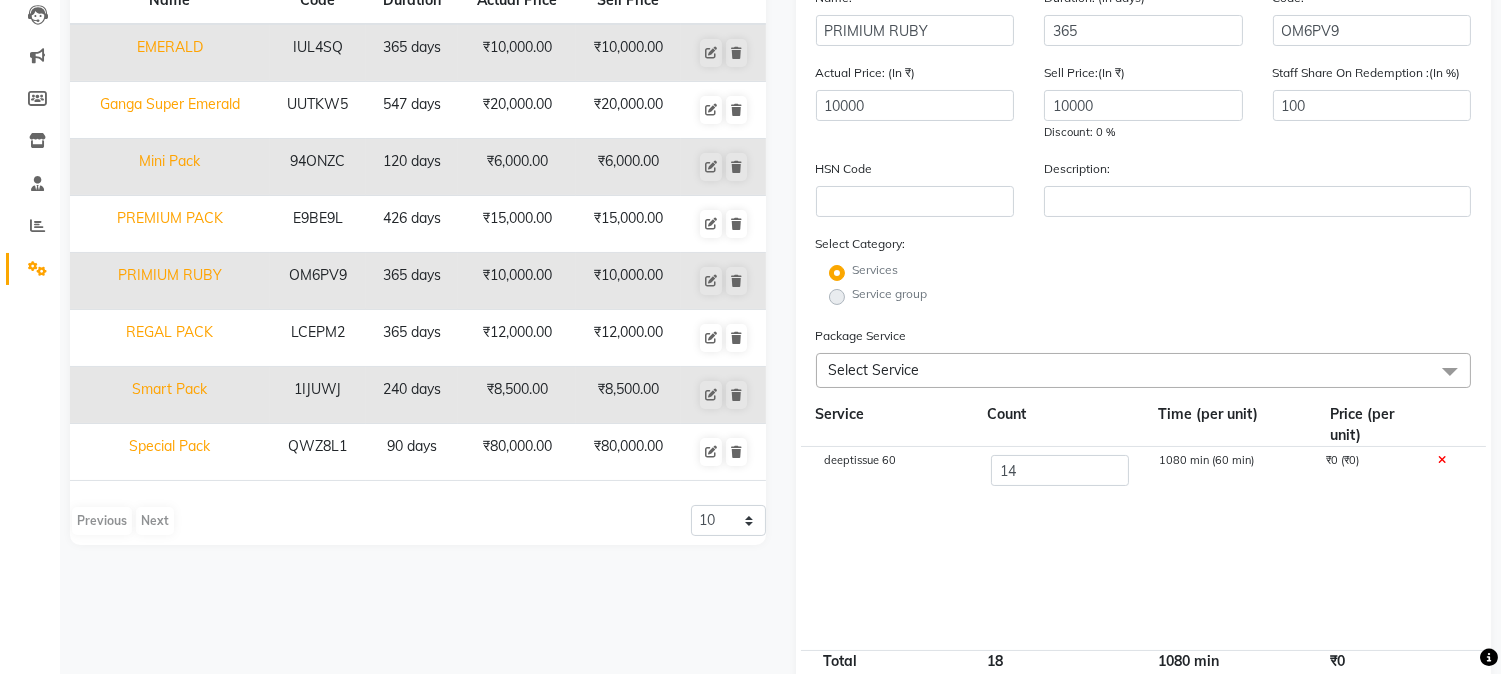 click on "deeptissue 60 14 1080 min (60 min) ₹0 (₹0)" 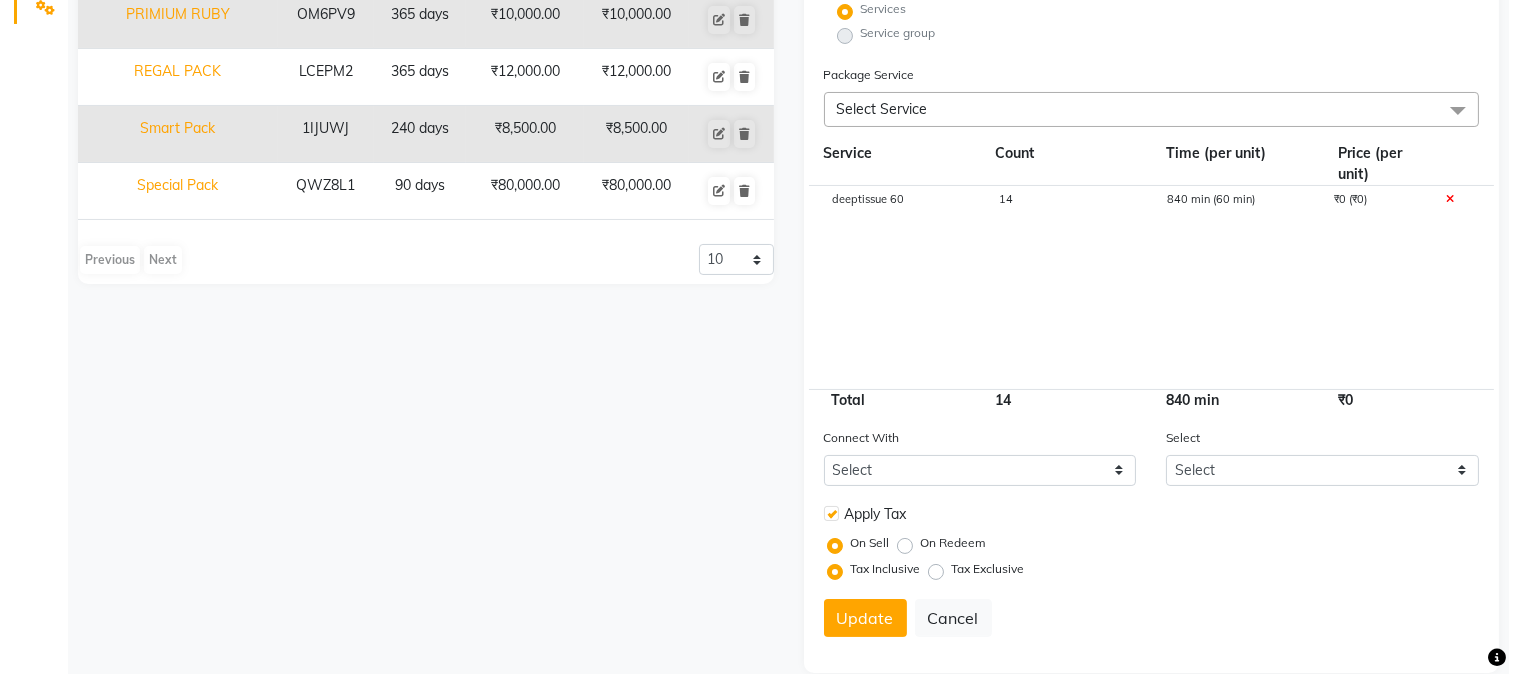 scroll, scrollTop: 507, scrollLeft: 0, axis: vertical 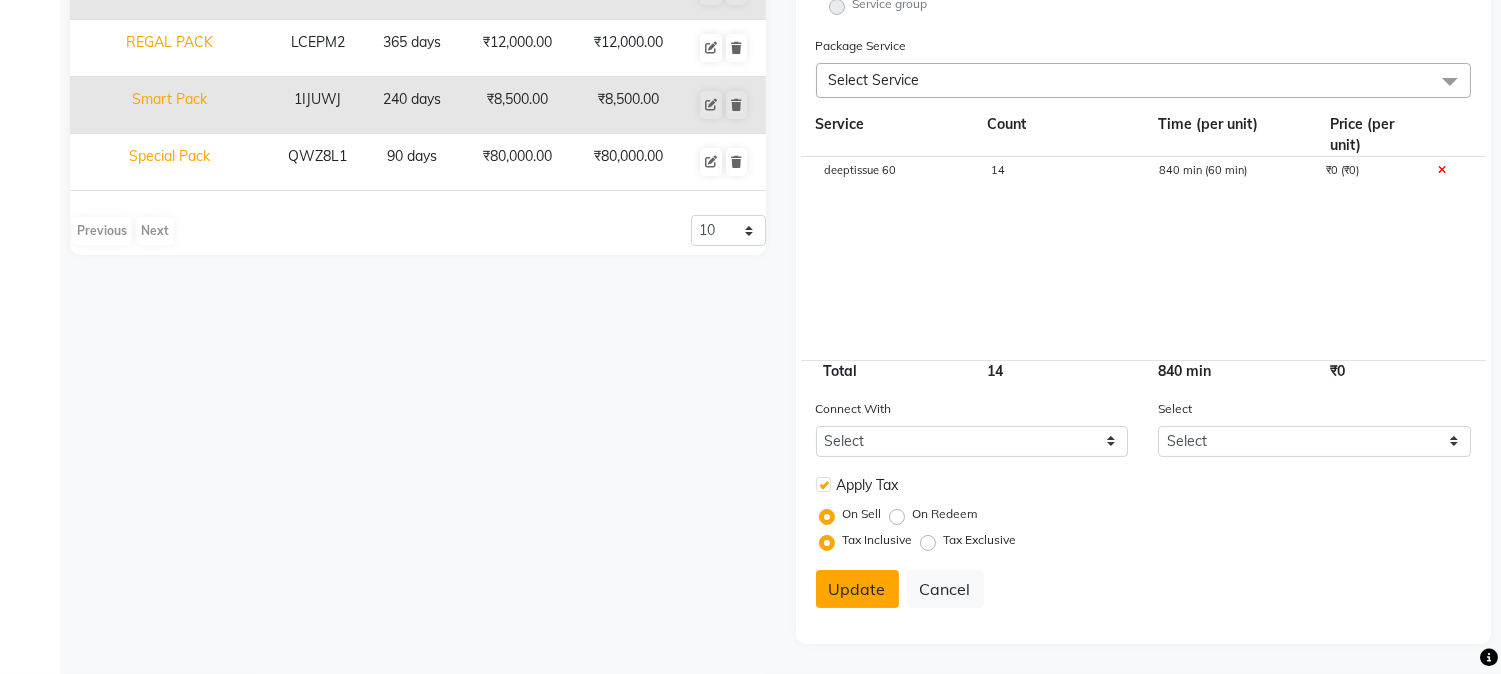 click on "Update" 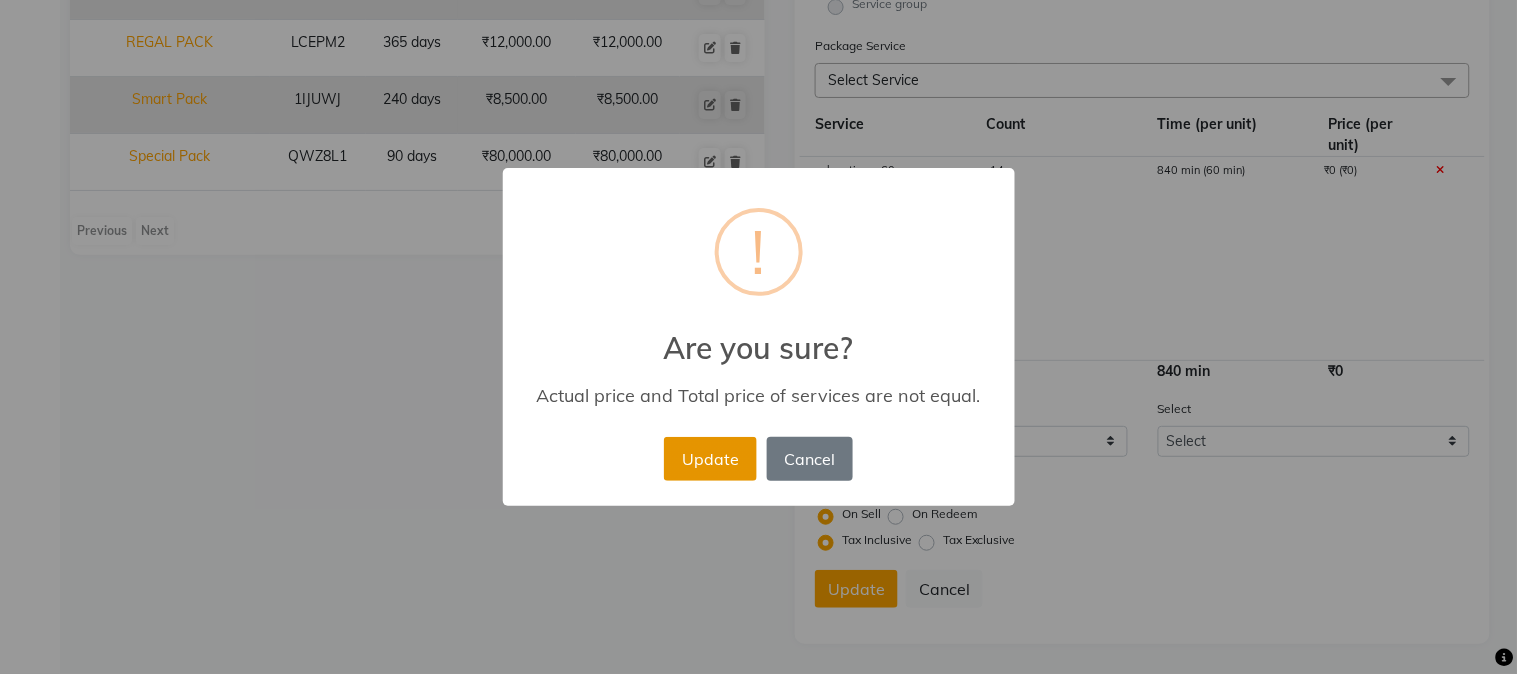 click on "Update" at bounding box center [710, 459] 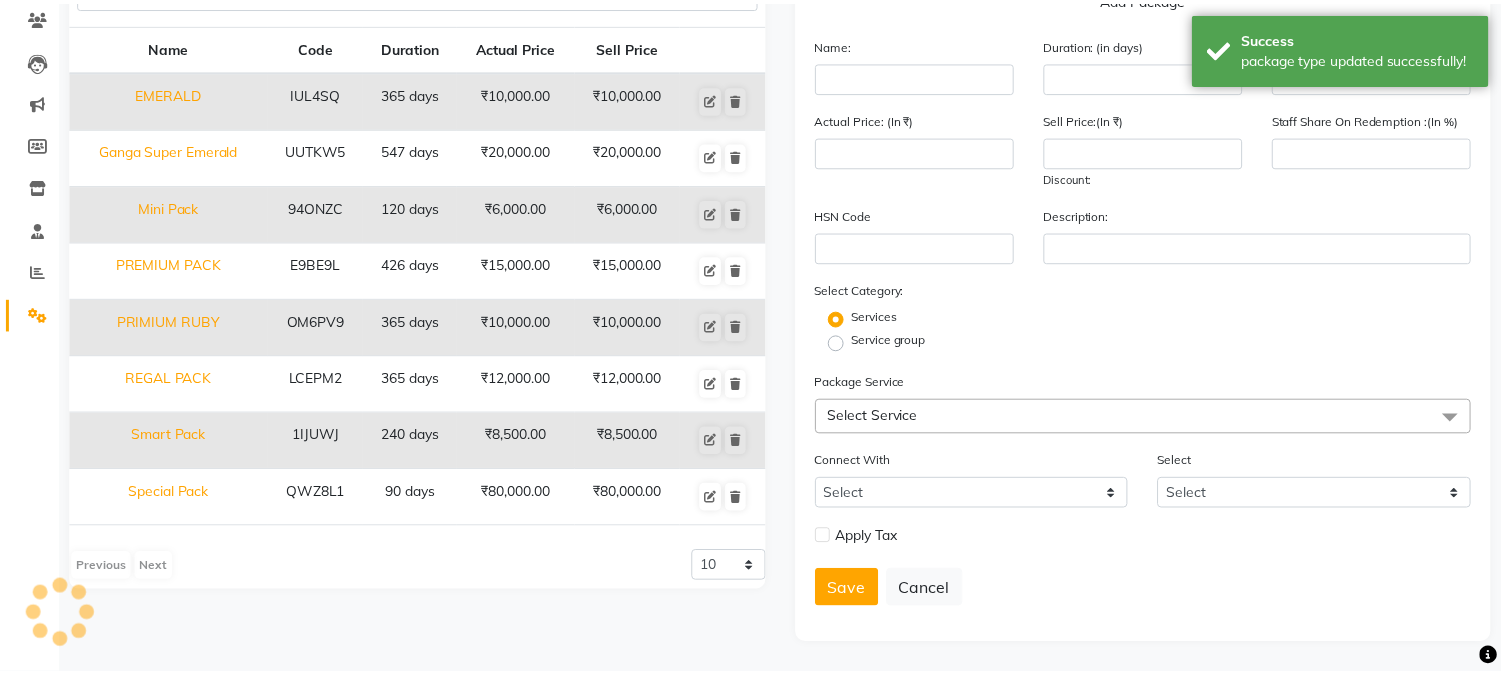scroll, scrollTop: 172, scrollLeft: 0, axis: vertical 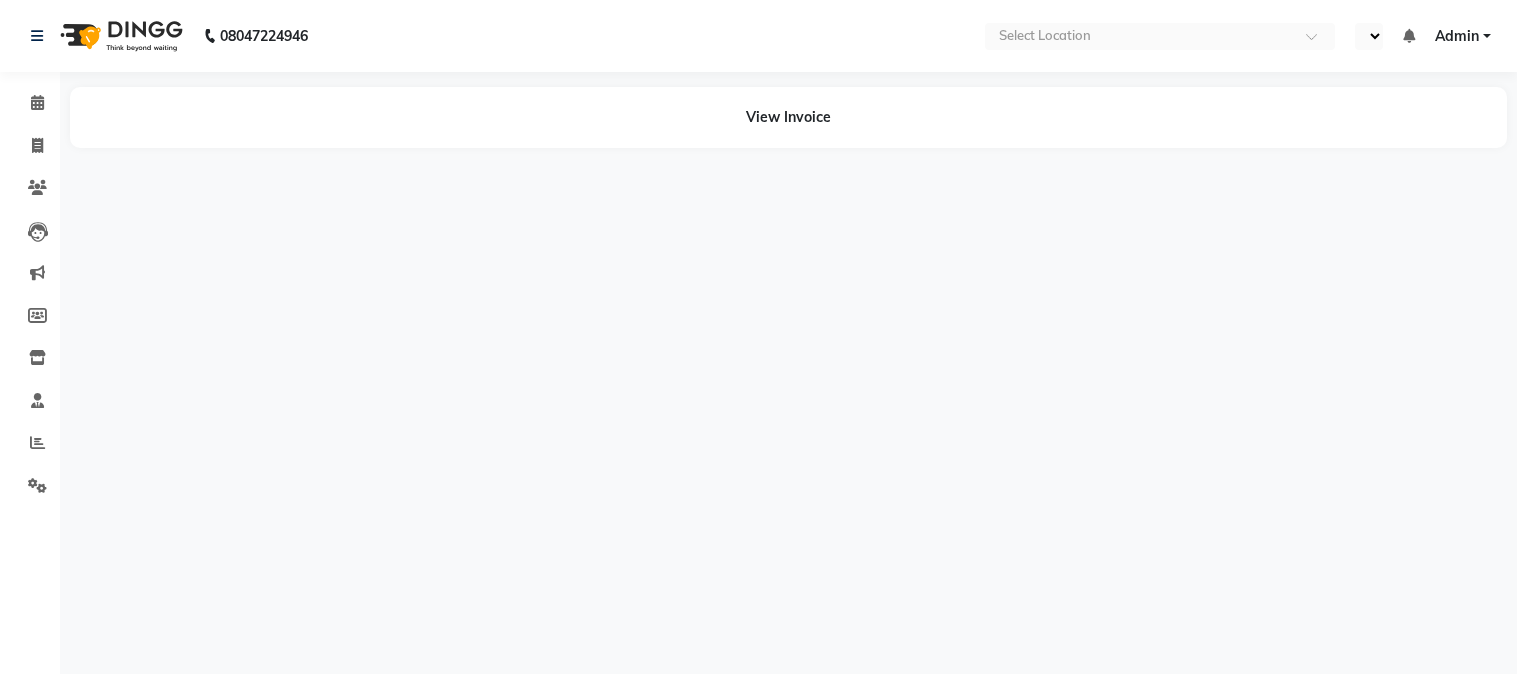 select on "en" 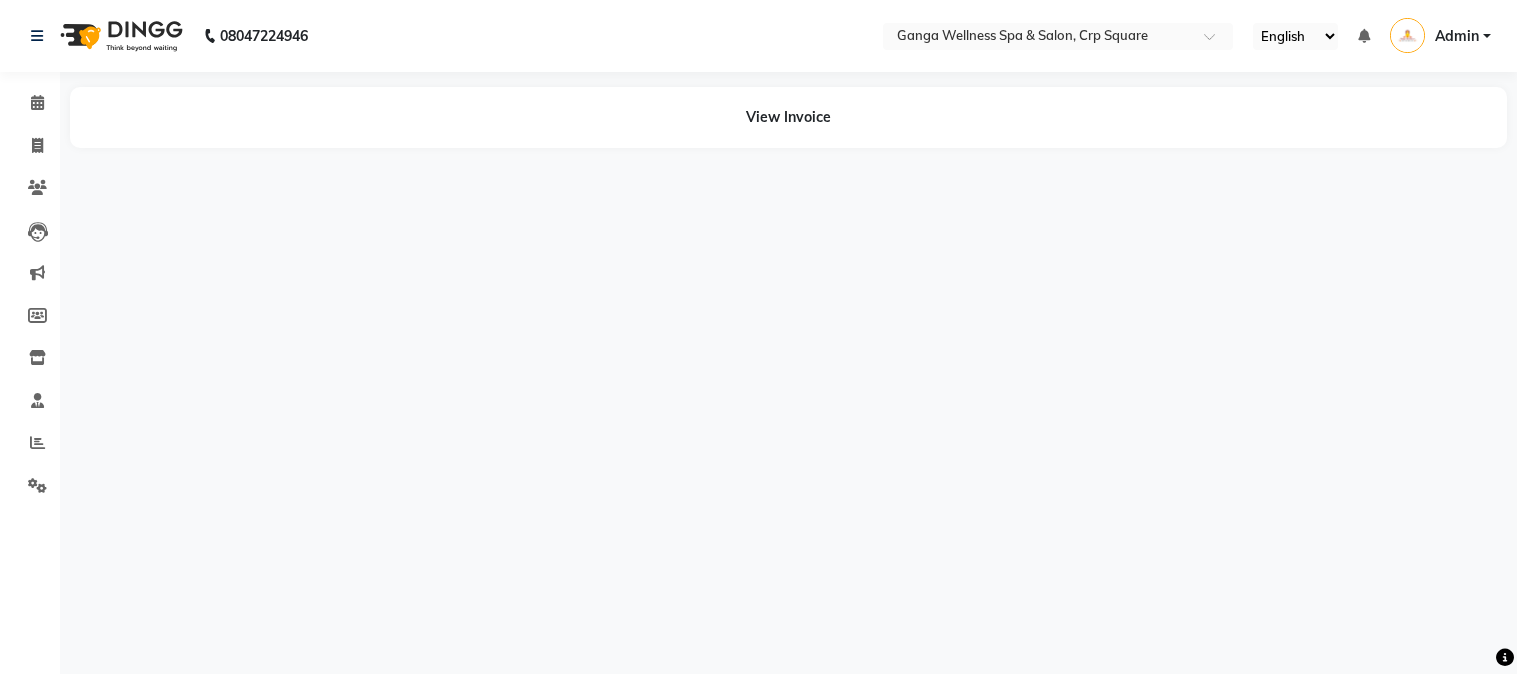 scroll, scrollTop: 0, scrollLeft: 0, axis: both 